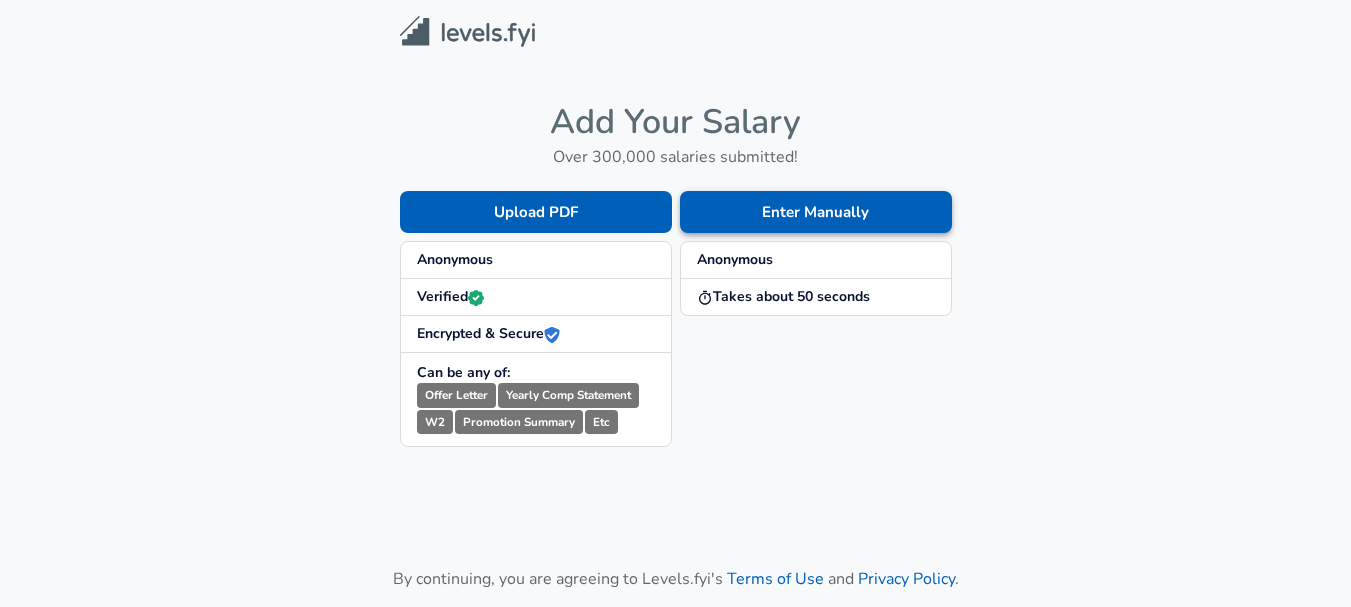 scroll, scrollTop: 0, scrollLeft: 0, axis: both 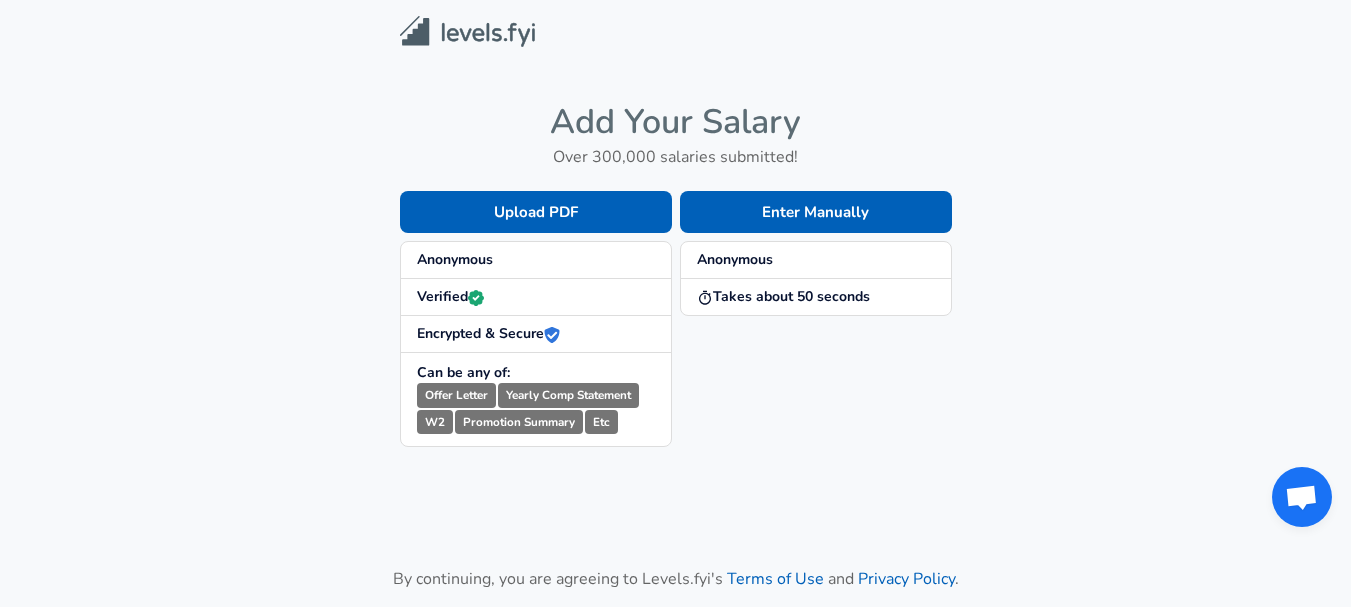 click on "Add Your Salary Over 300,000 salaries submitted! Upload PDF Anonymous Verified   Encrypted & Secure   Can be any of: Offer Letter Yearly Comp Statement W2 Promotion Summary Etc Enter Manually Anonymous  Takes about 50 seconds By continuing, you are agreeing to Levels.fyi's   Terms of Use   and   Privacy Policy ." at bounding box center (675, 355) 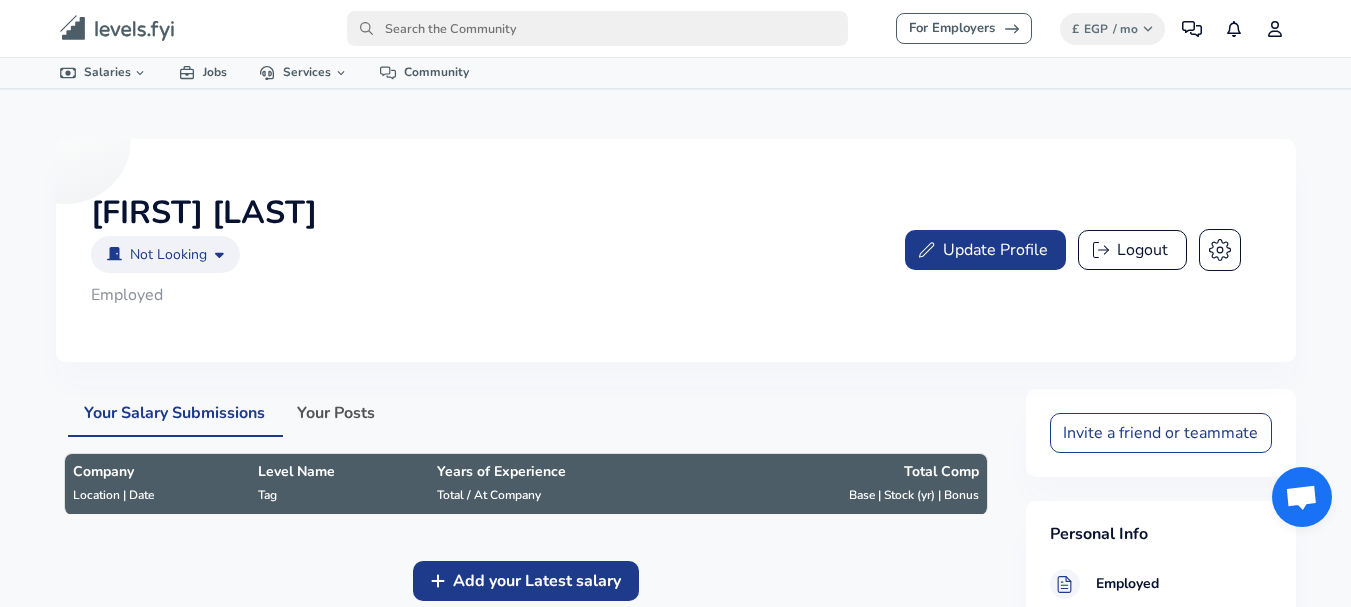 scroll, scrollTop: 218, scrollLeft: 0, axis: vertical 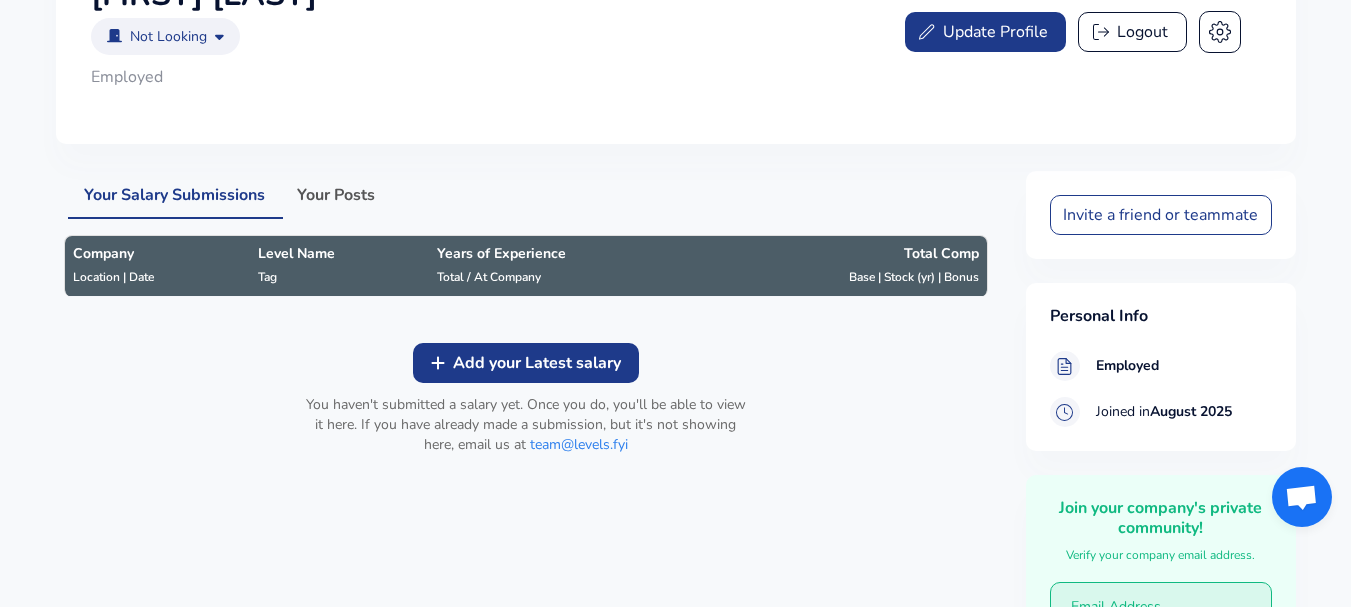 click on "Update Profile" at bounding box center [985, 32] 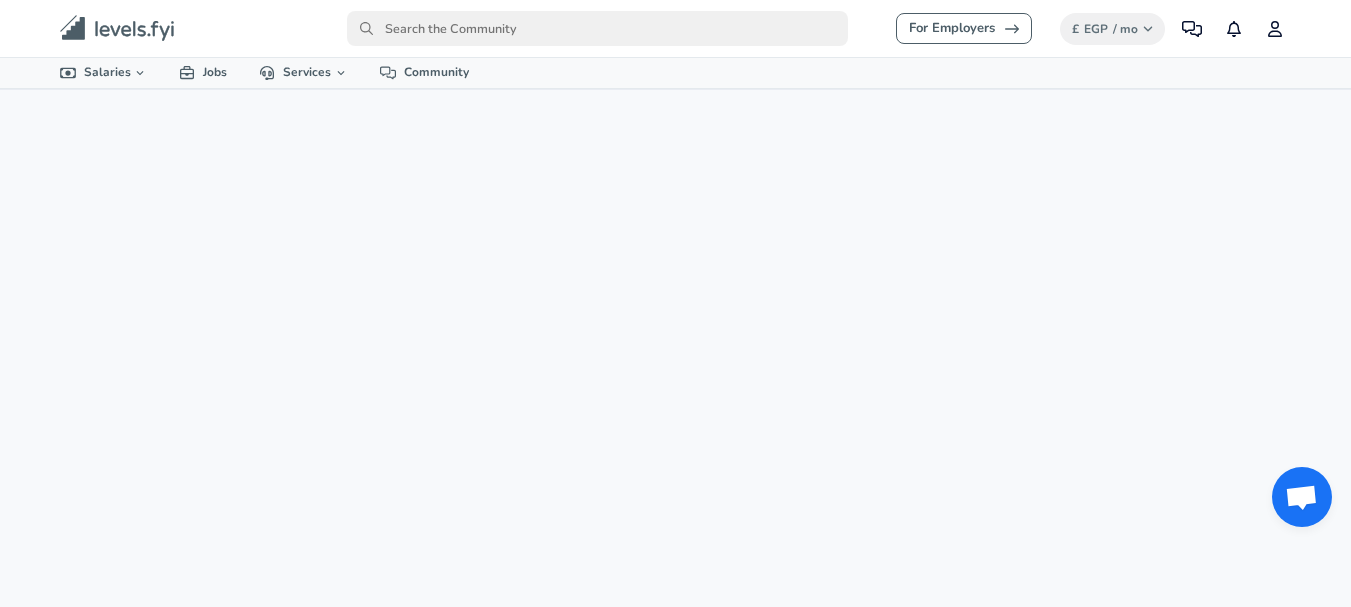 scroll, scrollTop: 0, scrollLeft: 0, axis: both 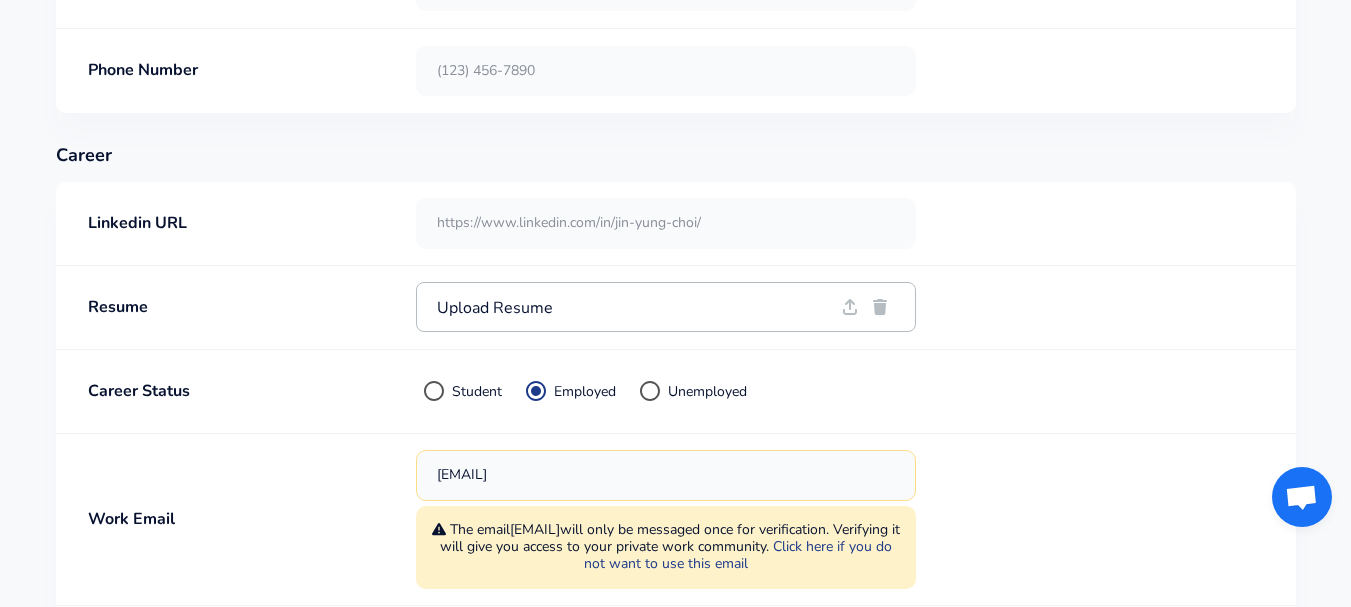 click on "Upload Resume" at bounding box center [636, 307] 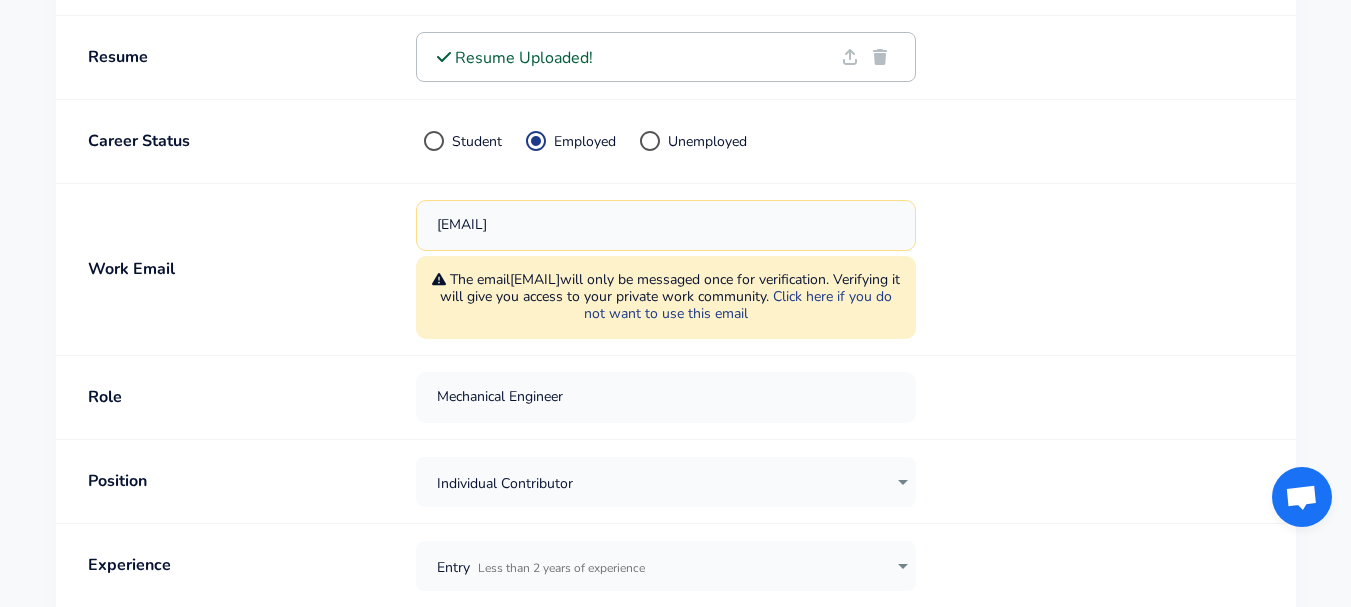scroll, scrollTop: 925, scrollLeft: 0, axis: vertical 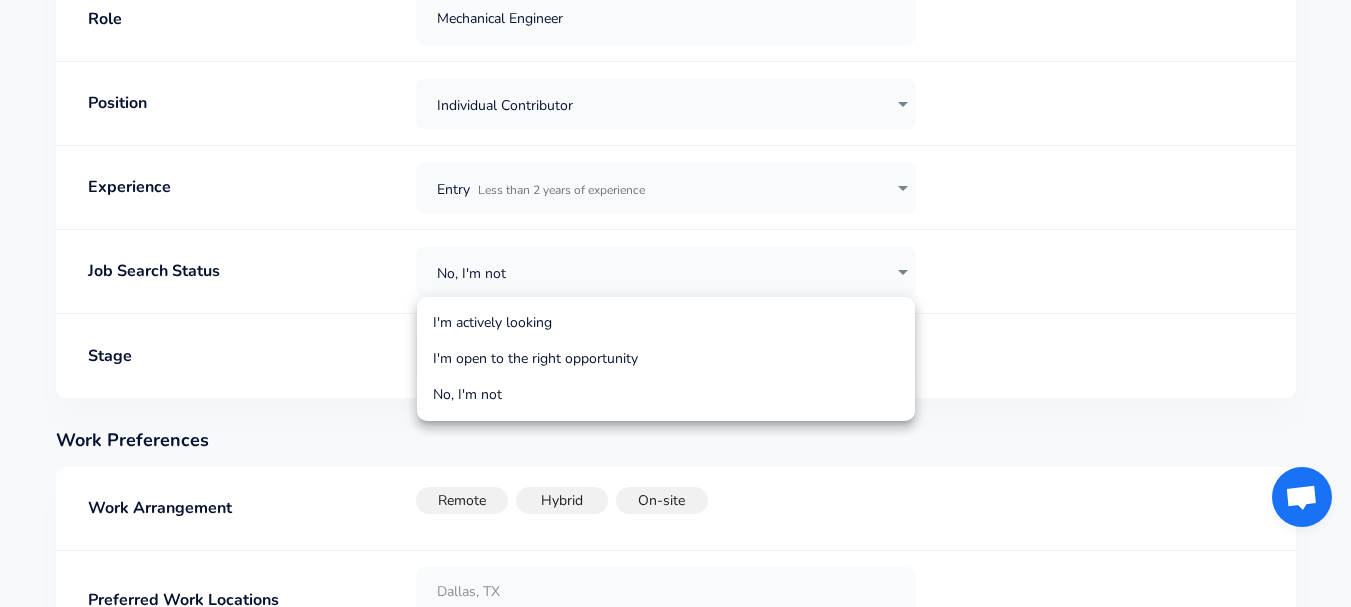 click on "For Employers £ EGP / mo Change Community Notifications Profile All Data By Location By Company By Title Salary Calculator Chart Visualizations Verified Salaries Internships Negotiation Support Compare Benefits Who's Hiring 2024 Pay Report Top Paying Companies Integrate Blog Press Levels FYI Logo Salaries 📂   All Data 🌎   By Location 🏢   By Company 🖋   By Title 🏭️   By Industry 📍   Salary Heatmap 📈   Chart Visualizations 🔥   Real-time Percentiles 🎓   Internships ❣️   Compare Benefits 🎬   2024 Pay Report 🏆   Top Paying Companies 💸   Calculate Meeting Cost #️⃣   Salary Calculator Contribute Add Salary Add Company Benefits Add Level Mapping Jobs Services Candidate Services 💵  Negotiation Coaching 📄  Resume Review 🎁  Gift a Resume Review For Employers Interactive Offers Real-time Percentiles  🔥 Compensation Benchmarking For Academic Research Compensation Dataset Community [FIRST] [LAST] C Not Looking no ​ Employed   Cancel Save Changes Personal Info" at bounding box center [675, -895] 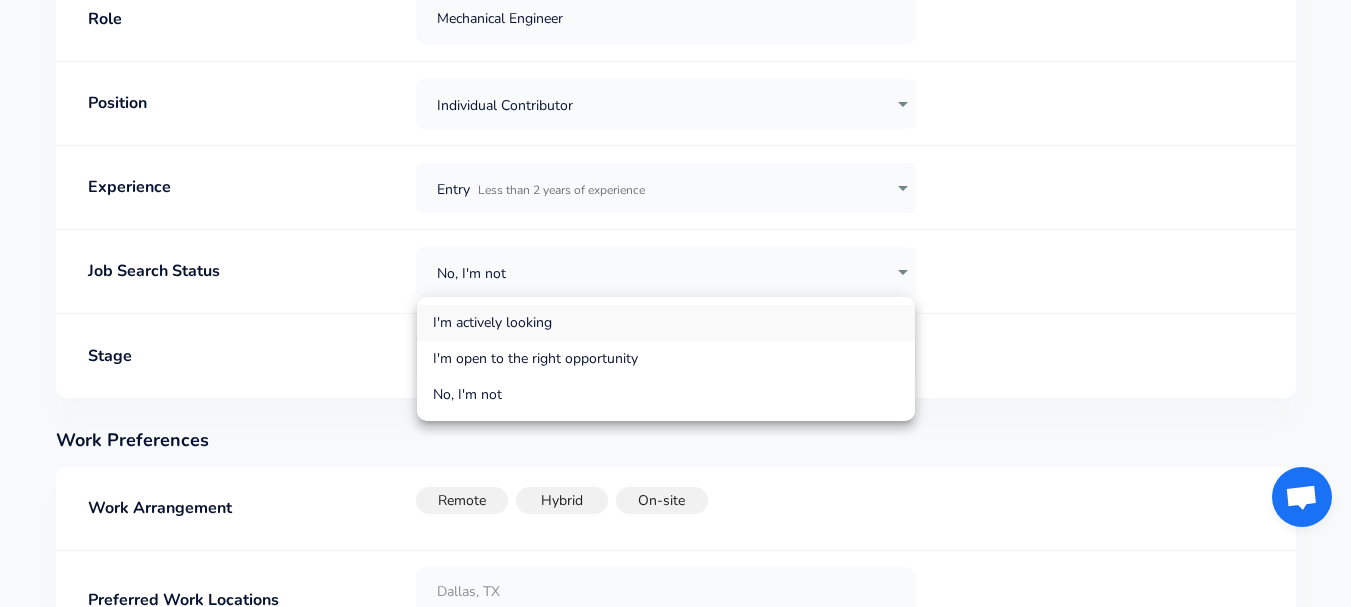 click on "I'm actively looking" at bounding box center (666, 323) 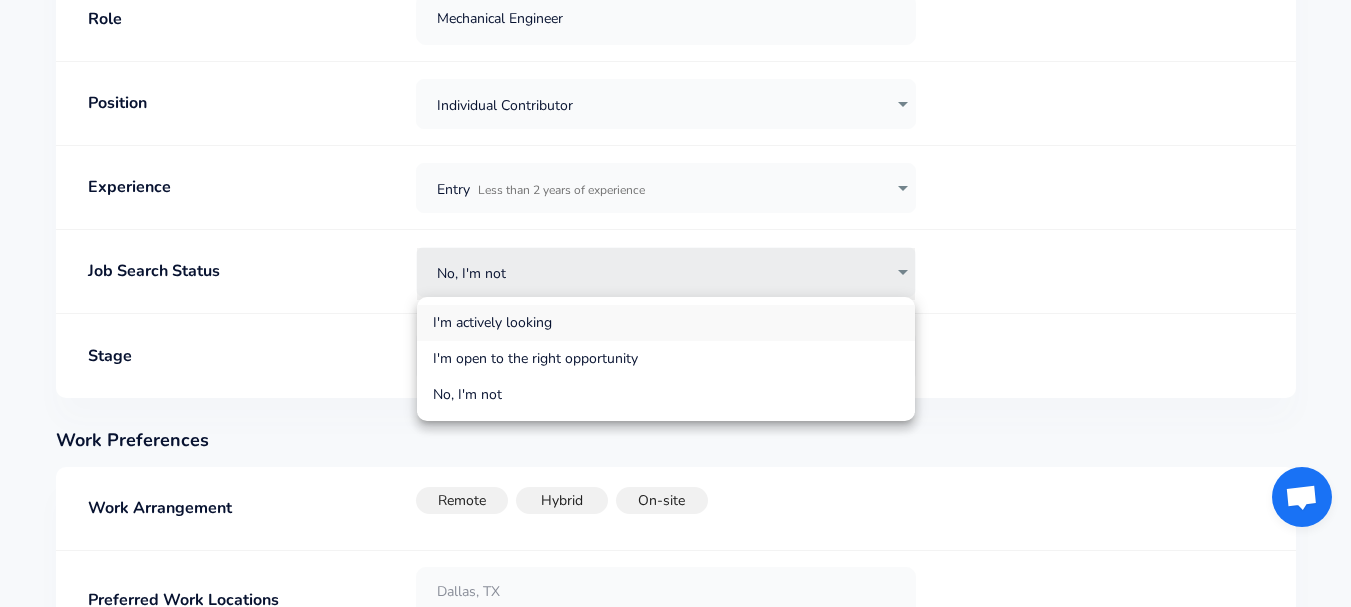 type on "actively_looking" 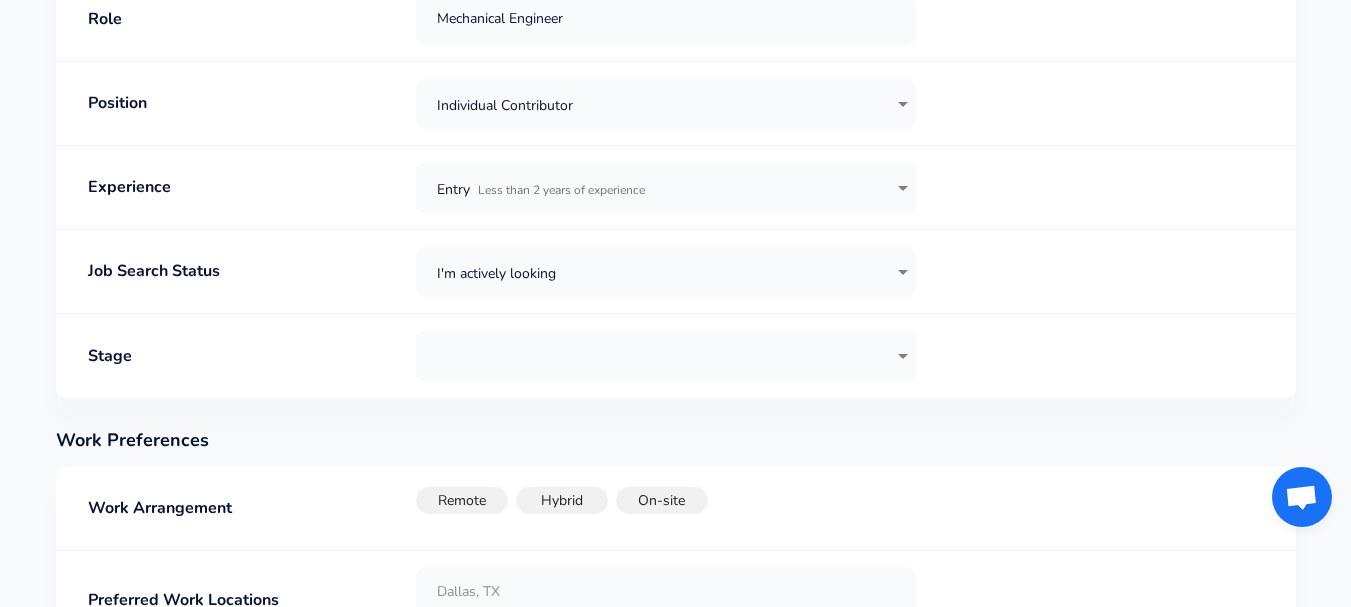 click on "For Employers £ EGP / mo Change Community Notifications Profile All Data By Location By Company By Title Salary Calculator Chart Visualizations Verified Salaries Internships Negotiation Support Compare Benefits Who's Hiring 2024 Pay Report Top Paying Companies Integrate Blog Press Levels FYI Logo Salaries 📂   All Data 🌎   By Location 🏢   By Company 🖋   By Title 🏭️   By Industry 📍   Salary Heatmap 📈   Chart Visualizations 🔥   Real-time Percentiles 🎓   Internships ❣️   Compare Benefits 🎬   2024 Pay Report 🏆   Top Paying Companies 💸   Calculate Meeting Cost #️⃣   Salary Calculator Contribute Add Salary Add Company Benefits Add Level Mapping Jobs Services Candidate Services 💵  Negotiation Coaching 📄  Resume Review 🎁  Gift a Resume Review For Employers Interactive Offers Real-time Percentiles  🔥 Compensation Benchmarking For Academic Research Compensation Dataset Community [FIRST] [LAST] C Not Looking no ​ Employed   Cancel Save Changes Personal Info" at bounding box center (675, -895) 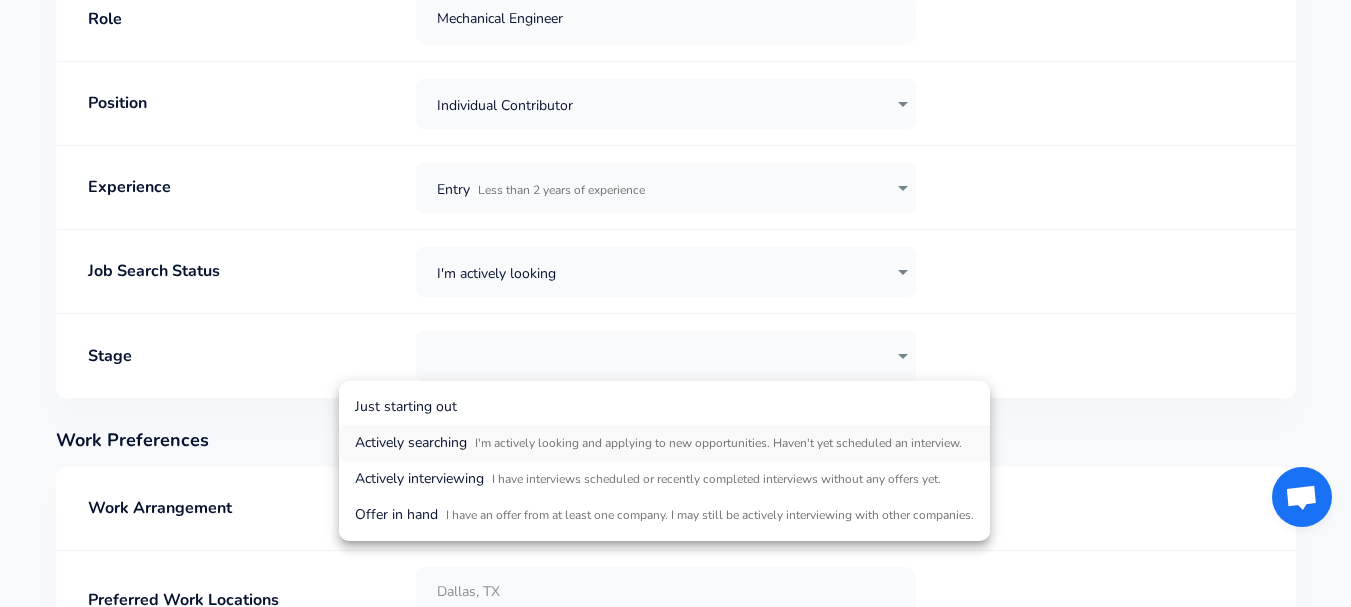 click on "I'm actively looking and applying to new opportunities. Haven't yet scheduled an interview." at bounding box center [718, 443] 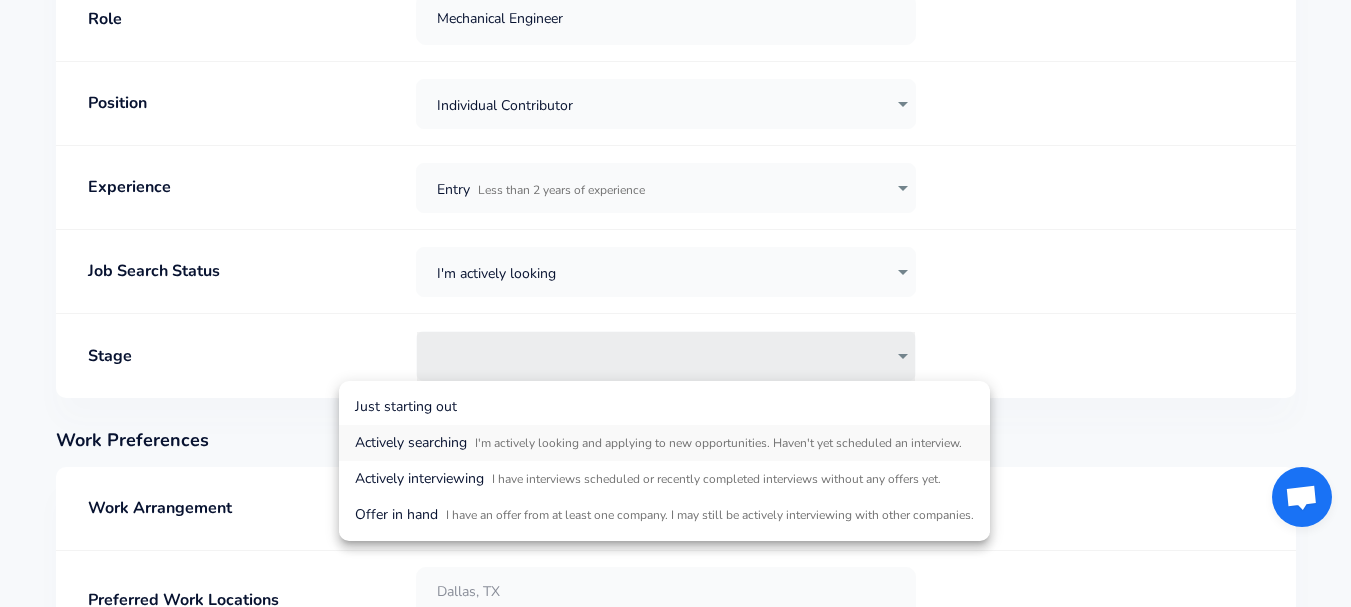 type on "actively_searching" 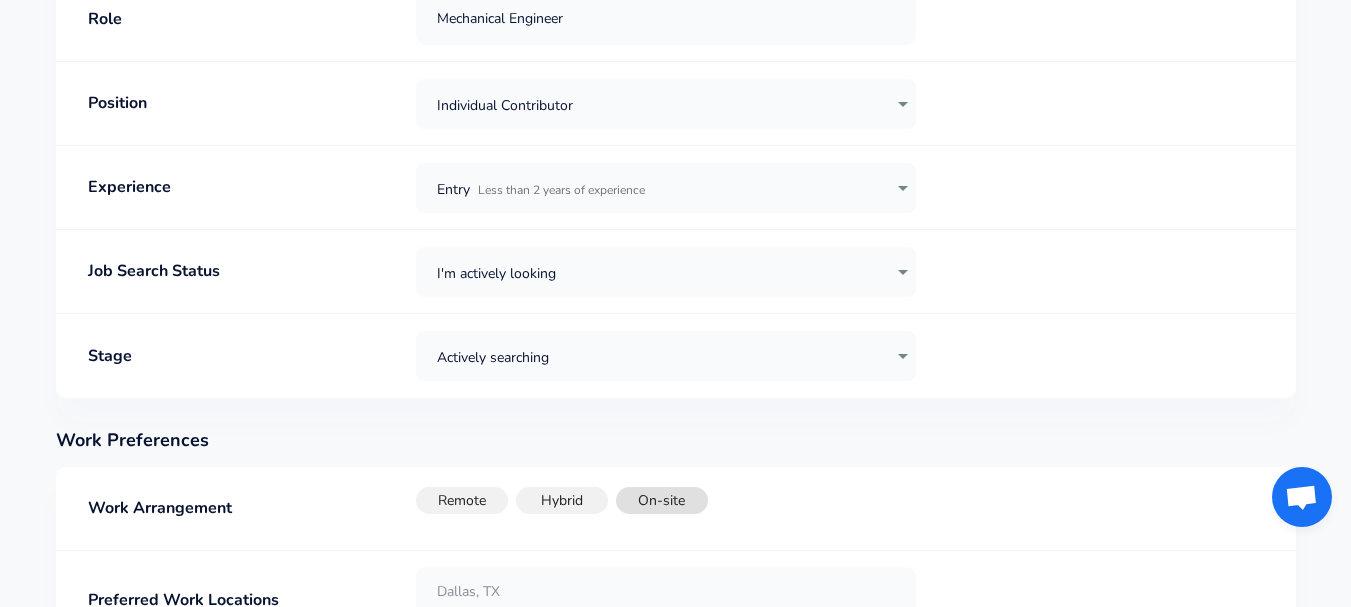 click on "On-site" at bounding box center (661, 501) 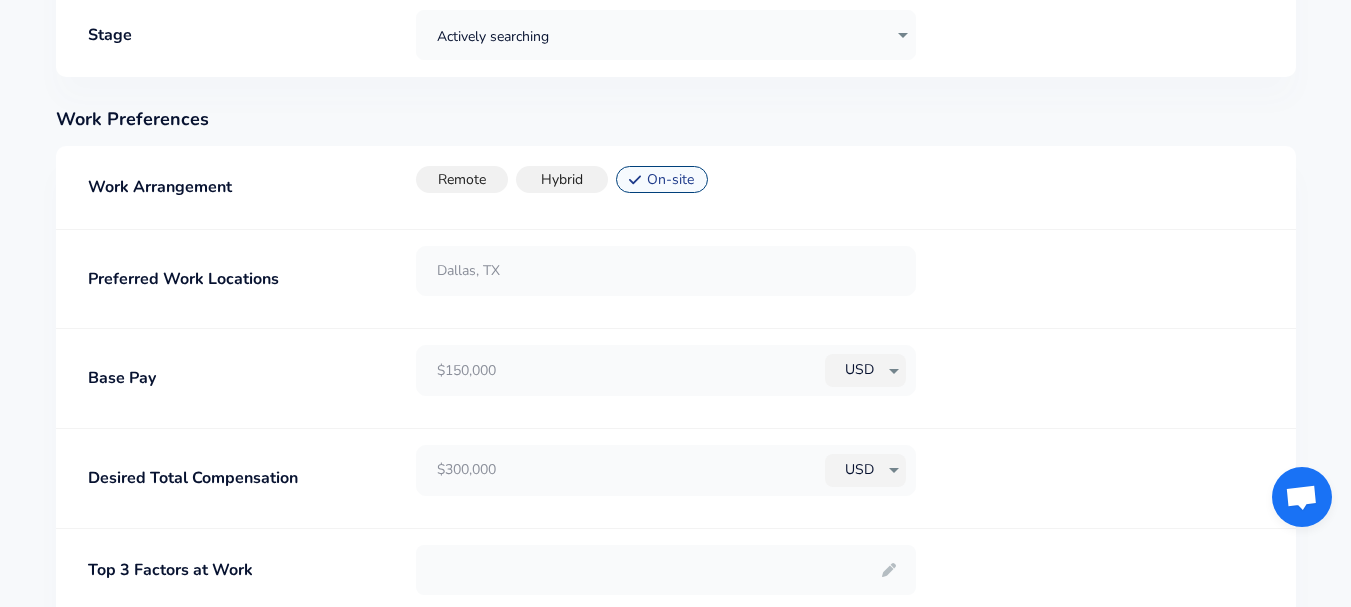 scroll, scrollTop: 1601, scrollLeft: 0, axis: vertical 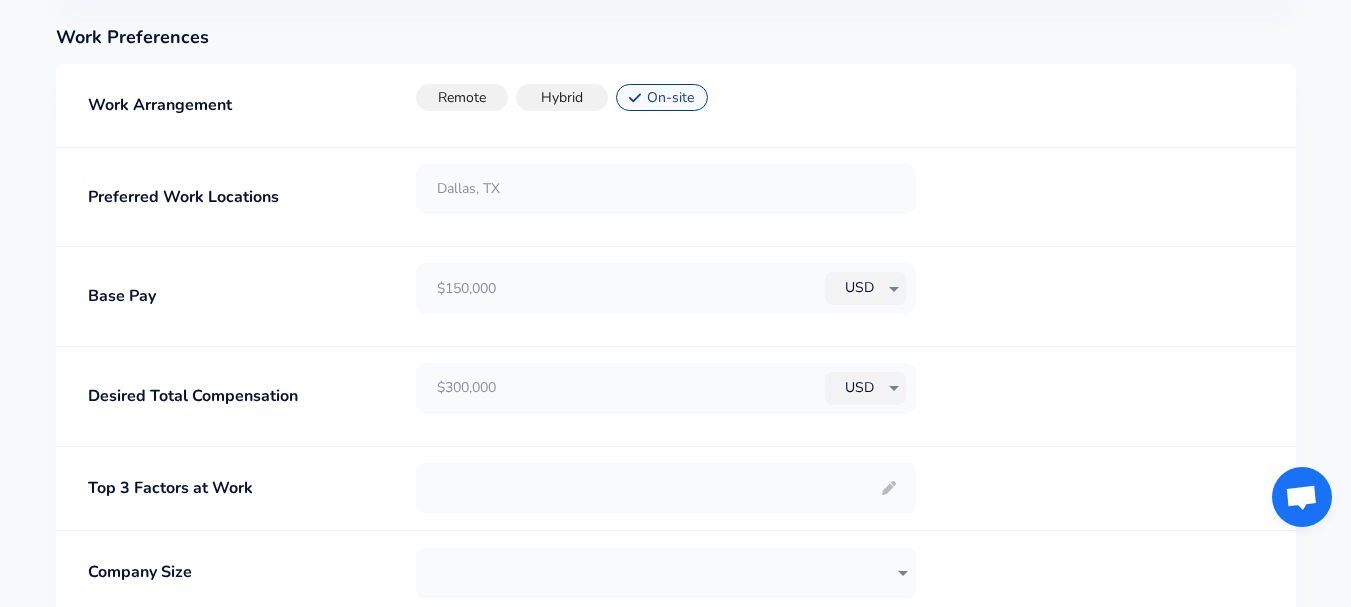 click at bounding box center (666, 189) 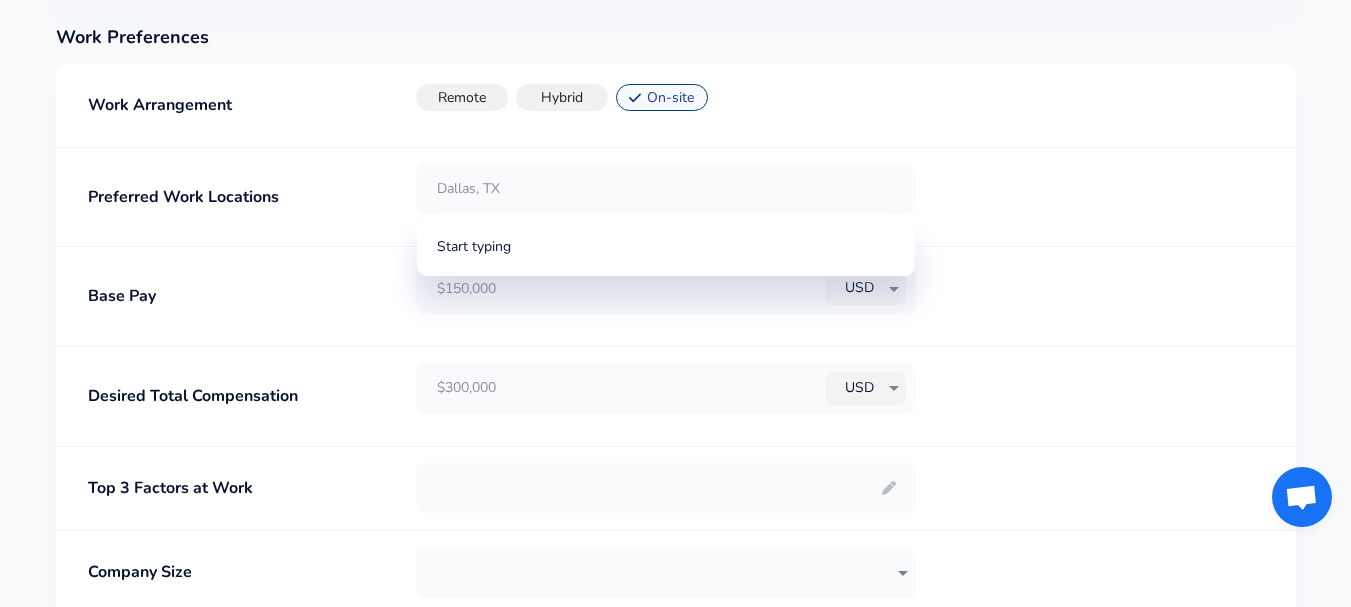 click at bounding box center [620, 288] 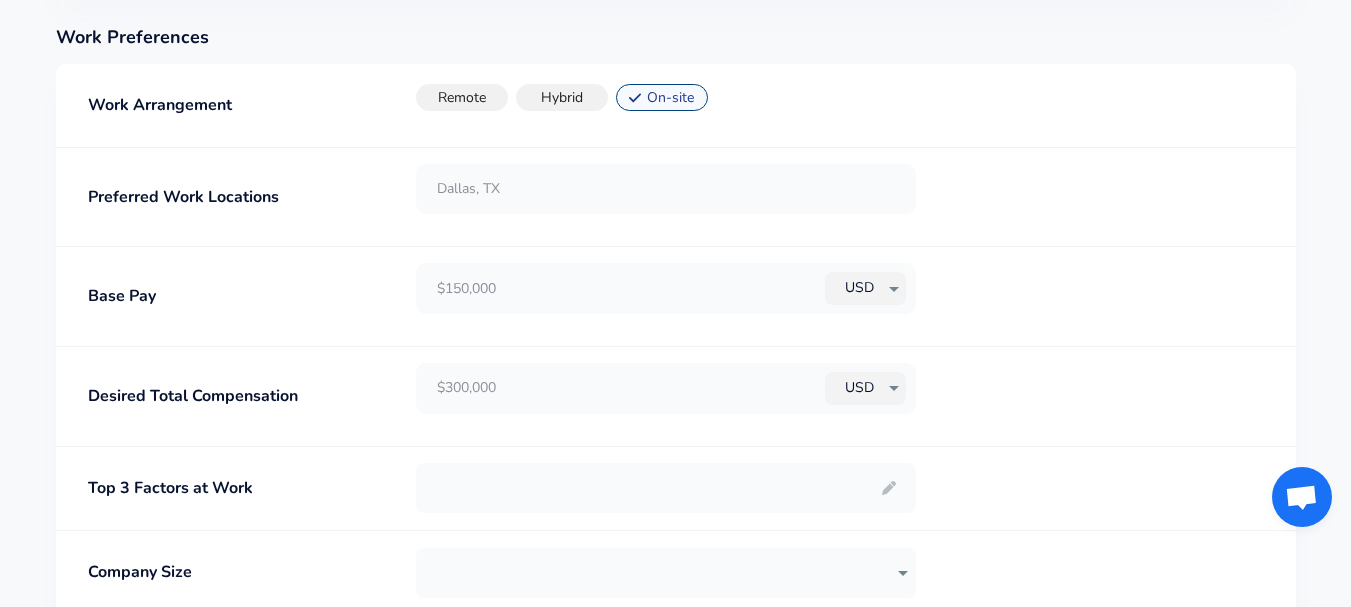 click on "For Employers £ EGP / mo Change Community Notifications Profile All Data By Location By Company By Title Salary Calculator Chart Visualizations Verified Salaries Internships Negotiation Support Compare Benefits Who's Hiring 2024 Pay Report Top Paying Companies Integrate Blog Press Levels FYI Logo Salaries 📂   All Data 🌎   By Location 🏢   By Company 🖋   By Title 🏭️   By Industry 📍   Salary Heatmap 📈   Chart Visualizations 🔥   Real-time Percentiles 🎓   Internships ❣️   Compare Benefits 🎬   2024 Pay Report 🏆   Top Paying Companies 💸   Calculate Meeting Cost #️⃣   Salary Calculator Contribute Add Salary Add Company Benefits Add Level Mapping Jobs Services Candidate Services 💵  Negotiation Coaching 📄  Resume Review 🎁  Gift a Resume Review For Employers Interactive Offers Real-time Percentiles  🔥 Compensation Benchmarking For Academic Research Compensation Dataset Community [FIRST] [LAST] C Not Looking no ​ Employed   Cancel Save Changes Personal Info" at bounding box center [675, -1298] 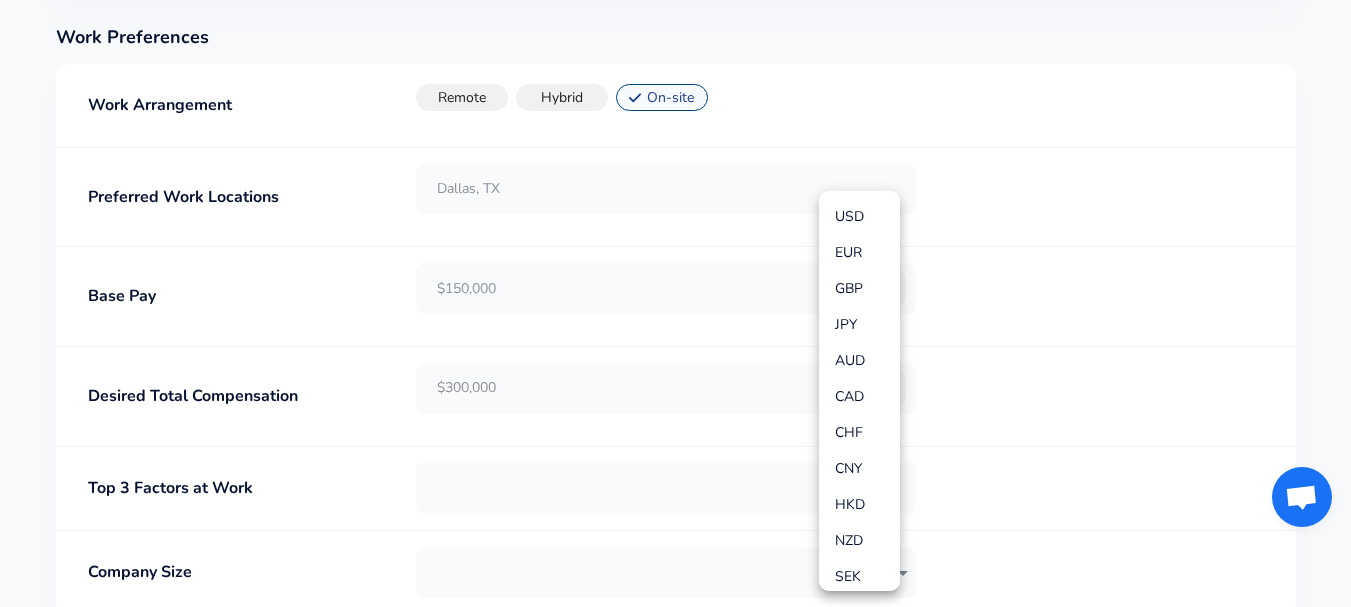 click at bounding box center [675, 303] 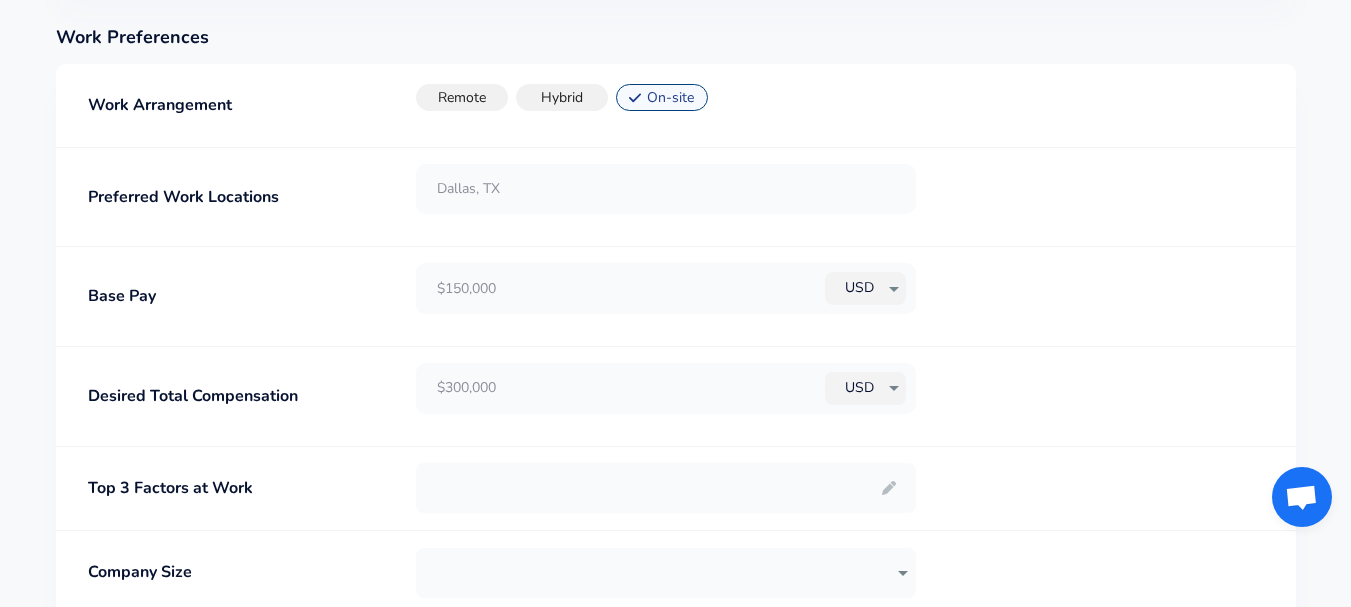 click on "USD EUR GBP JPY AUD CAD CHF CNY HKD NZD SEK SGD INR RUB AED ILS SAR CZK MXN ZAR THB BRL TWD PKR PLN AFN ALL AMD ANG AOA ARS AWG AZN BAM BBD BDT BGN BHD BIF BMD BND BOB BSD BTC BTN BWP BYN BZD CDF CLF CLP CNH COP CRC CUC CUP CVE DJF DKK DOP DZD EGP ERN ETB FJD FKP GEL GGP GHS GIP GMD GNF GTQ GYD HNL HTG HUF IDR IMP IQD IRR ISK JEP JMD JOD KES KGS KHR KMF KPW KRW KWD KYD KZT LAK LBP LKR LRD LSL LYD MAD MDL MGA MKD MMK MNT MOP MRU MUR MVR MWK MYR MZN NAD NGN NIO NOK NPR OMR PAB PEN PGK PHP PYG QAR RON RSD RWF SBD SCR SDG SHP SLE SOS SRD STD SVC SYP SZL TJS TMT TND TOP TRY TTD TZS UAH UGX UYU UZS VEF VES VND VUV WST XAF XCD XDR XOF XPF YER ZMW ZWL" at bounding box center [675, 303] 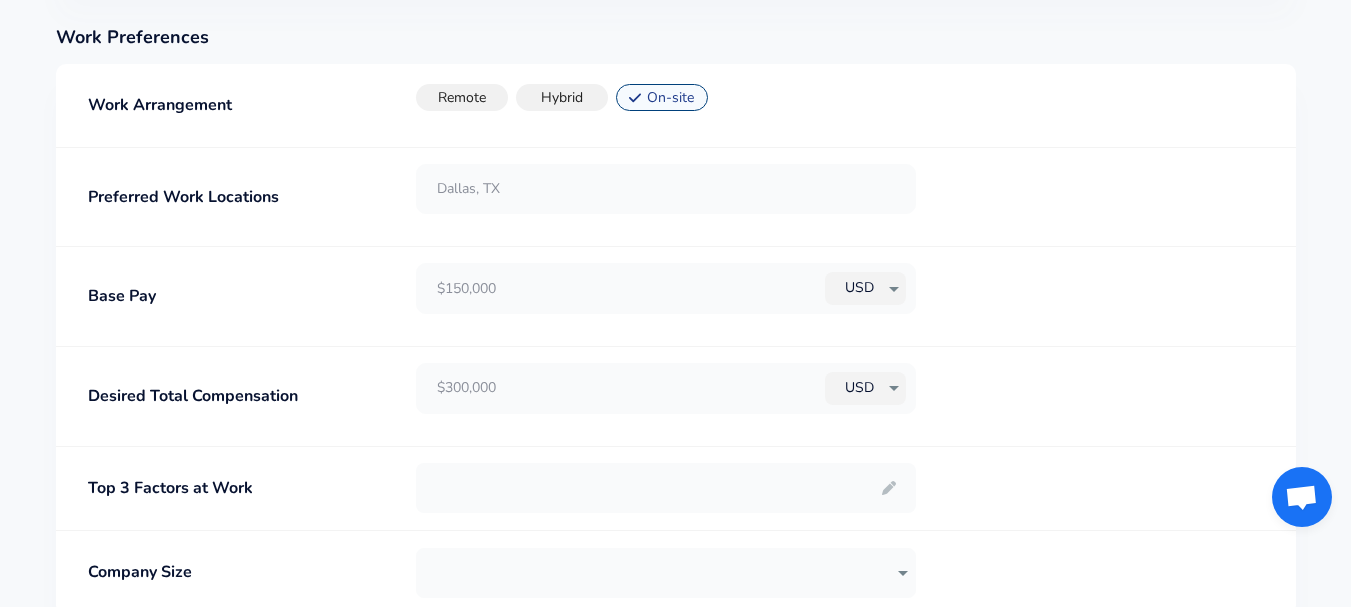 scroll, scrollTop: 2128, scrollLeft: 0, axis: vertical 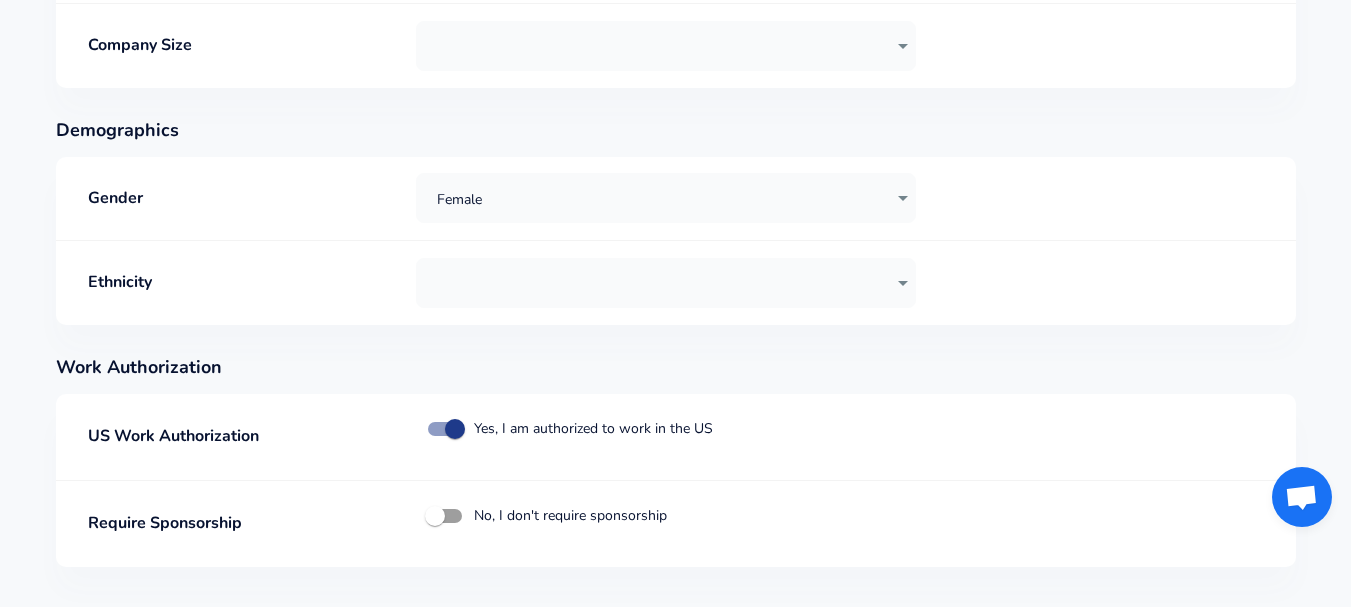 click on "For Employers £ EGP / mo Change Community Notifications Profile All Data By Location By Company By Title Salary Calculator Chart Visualizations Verified Salaries Internships Negotiation Support Compare Benefits Who's Hiring 2024 Pay Report Top Paying Companies Integrate Blog Press Levels FYI Logo Salaries 📂   All Data 🌎   By Location 🏢   By Company 🖋   By Title 🏭️   By Industry 📍   Salary Heatmap 📈   Chart Visualizations 🔥   Real-time Percentiles 🎓   Internships ❣️   Compare Benefits 🎬   2024 Pay Report 🏆   Top Paying Companies 💸   Calculate Meeting Cost #️⃣   Salary Calculator Contribute Add Salary Add Company Benefits Add Level Mapping Jobs Services Candidate Services 💵  Negotiation Coaching 📄  Resume Review 🎁  Gift a Resume Review For Employers Interactive Offers Real-time Percentiles  🔥 Compensation Benchmarking For Academic Research Compensation Dataset Community [FIRST] [LAST] C Not Looking no ​ Employed   Cancel Save Changes Personal Info" at bounding box center (675, -1825) 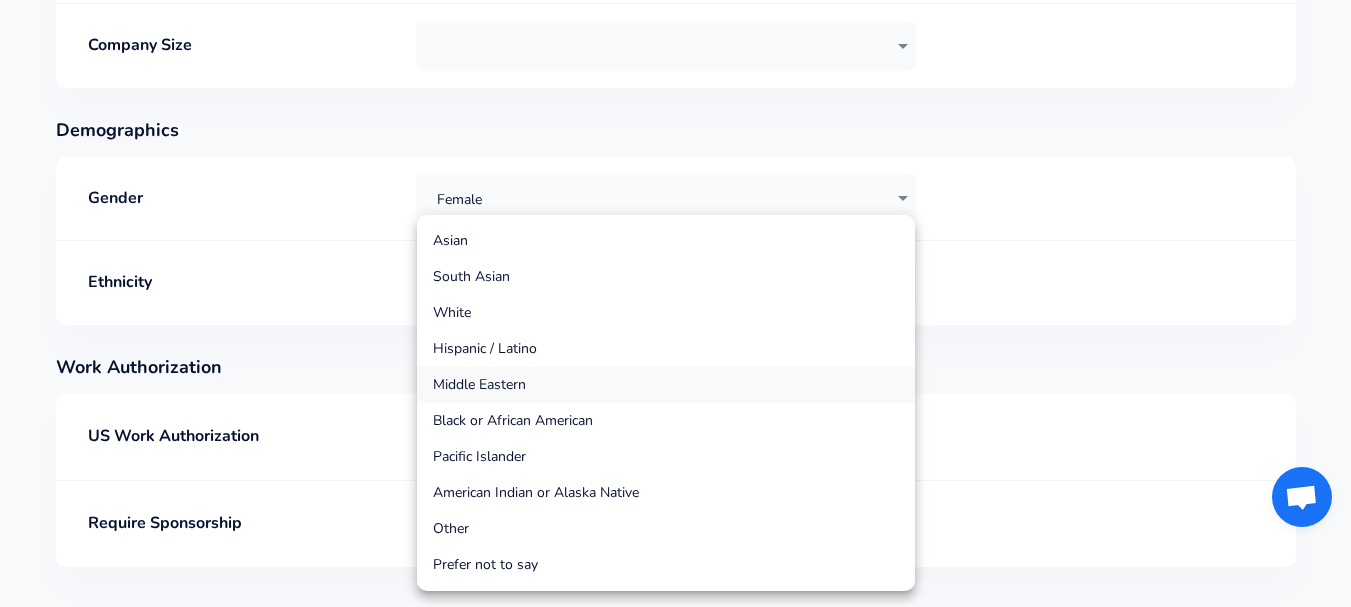 click on "Middle Eastern" at bounding box center [479, 384] 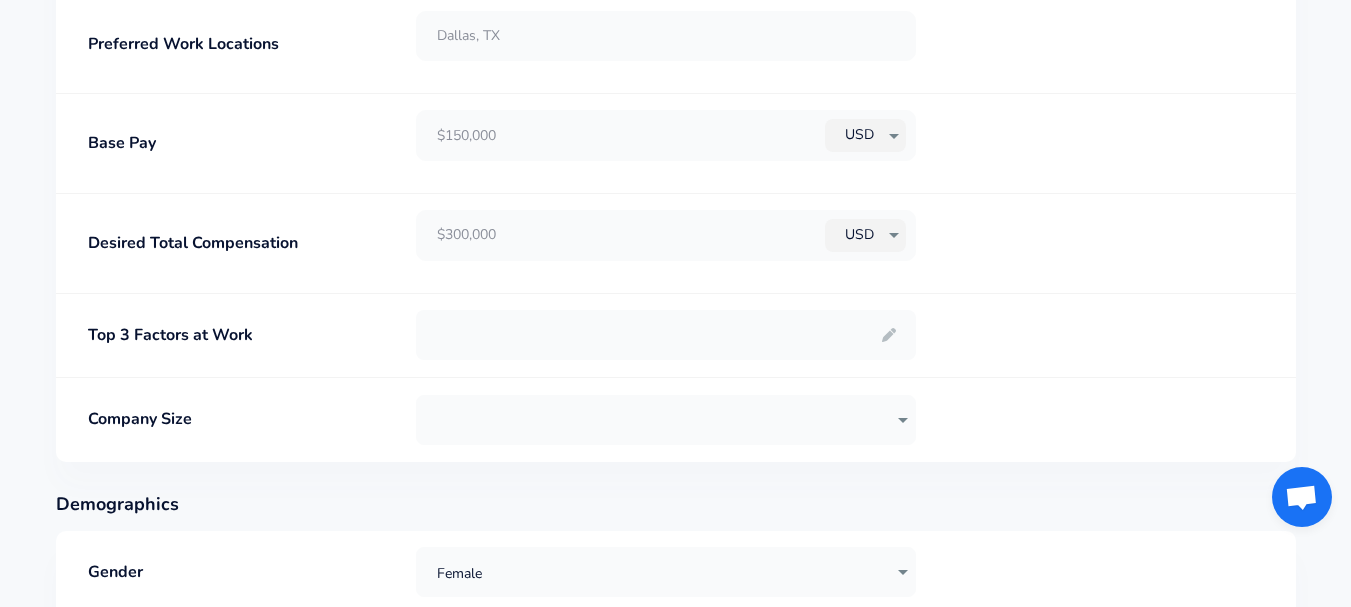 scroll, scrollTop: 1668, scrollLeft: 0, axis: vertical 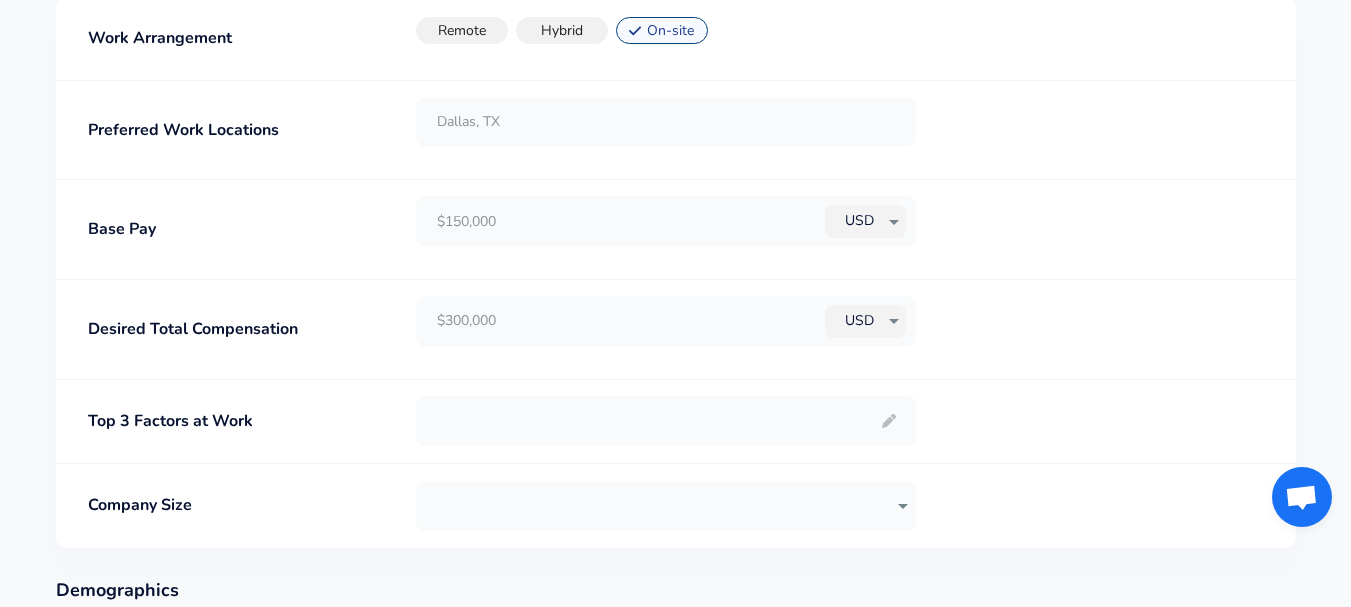 click at bounding box center [666, 421] 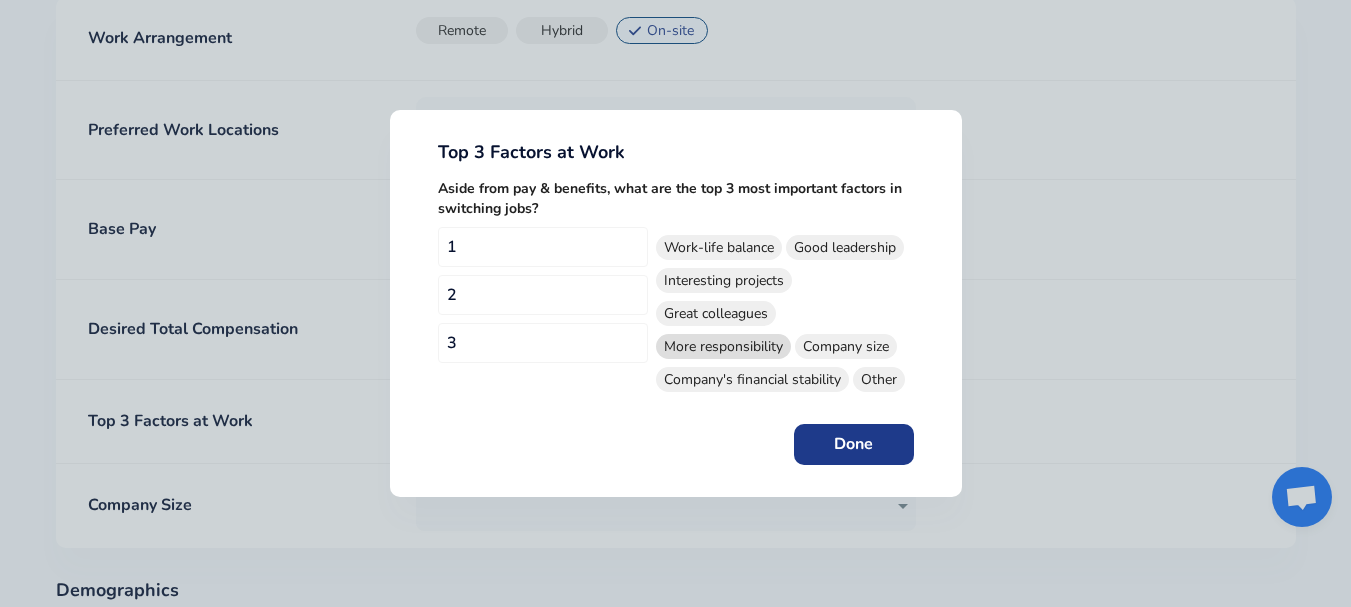 click on "More responsibility" at bounding box center [723, 346] 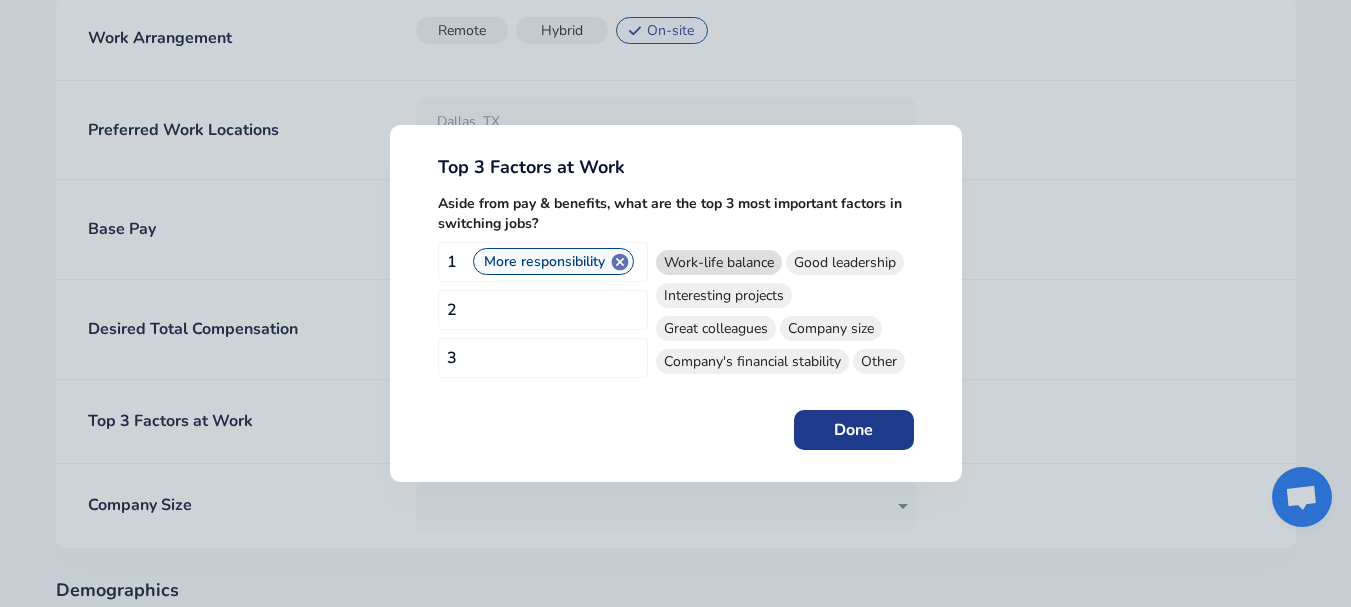 click on "Work-life balance" at bounding box center (719, 262) 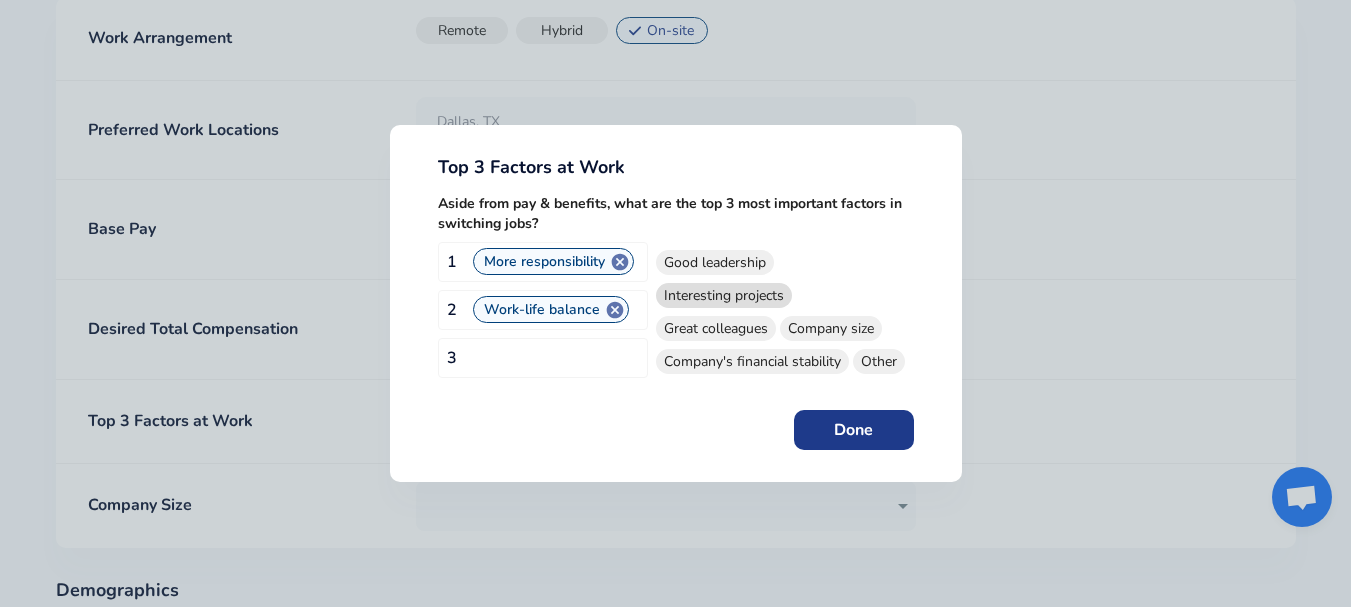 click on "Interesting projects" at bounding box center [724, 295] 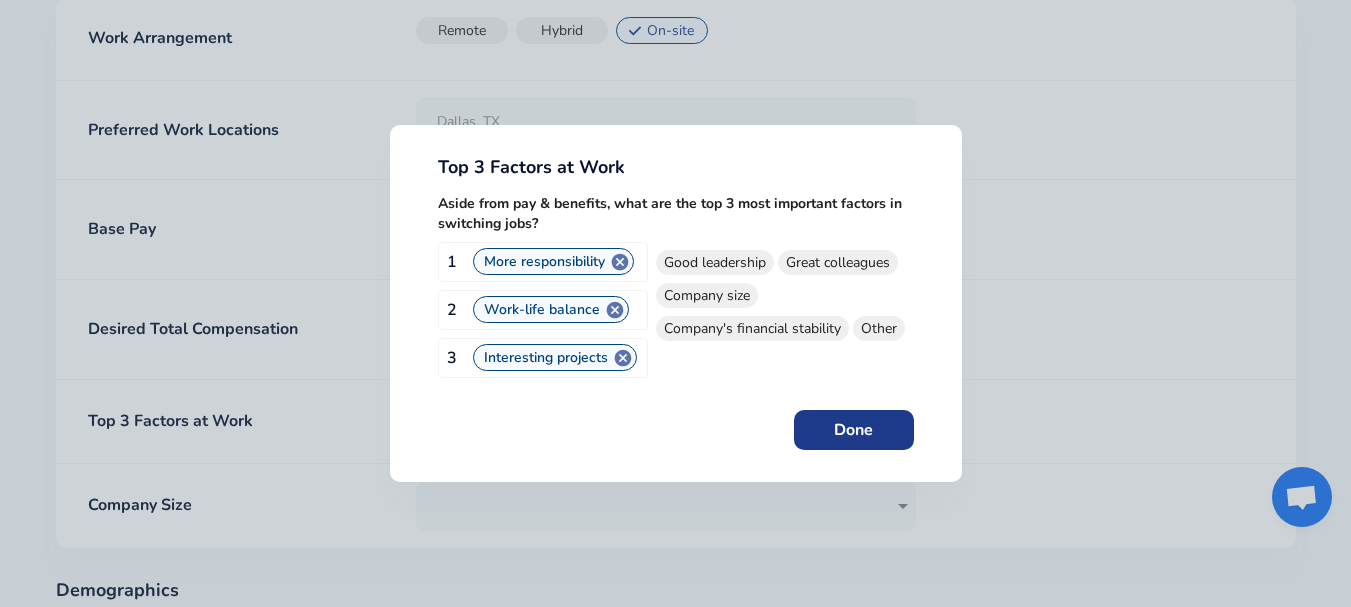 drag, startPoint x: 620, startPoint y: 358, endPoint x: 615, endPoint y: 346, distance: 13 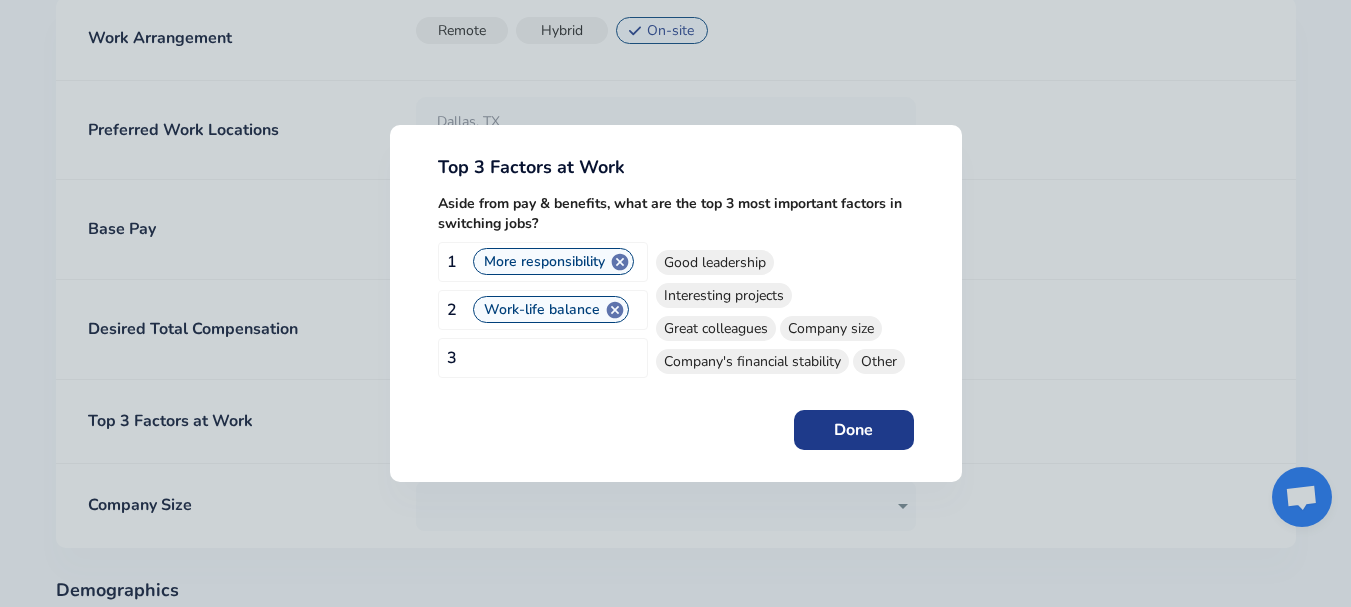 click 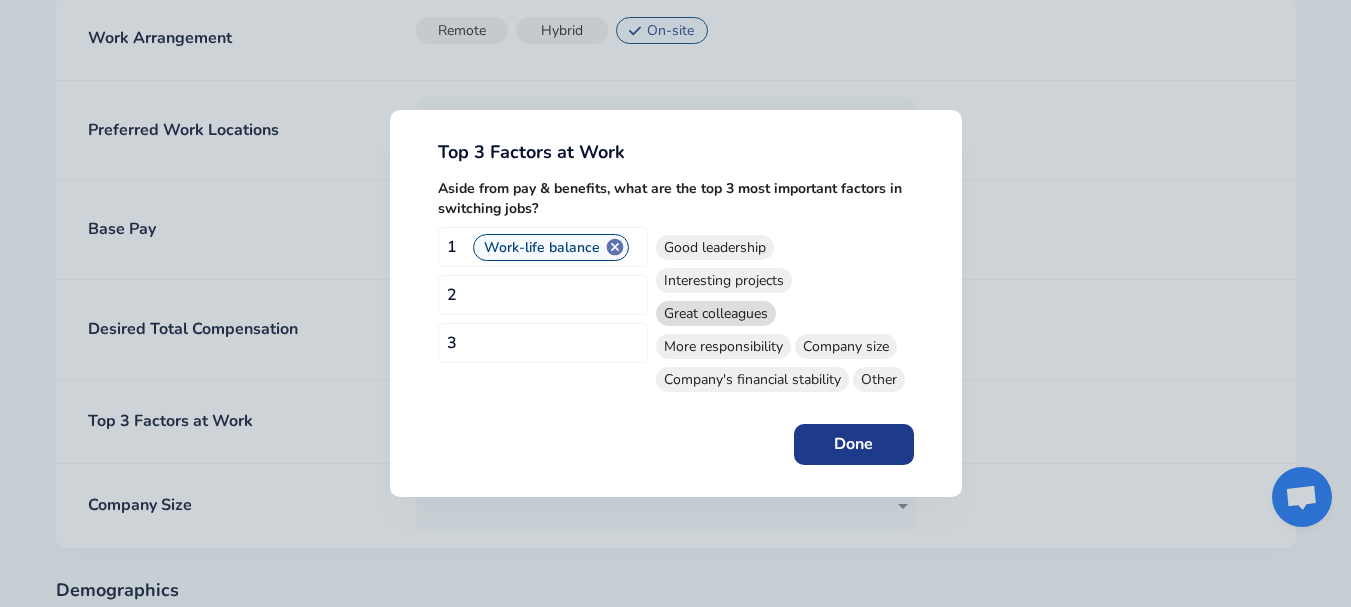 click on "Great colleagues" at bounding box center [716, 313] 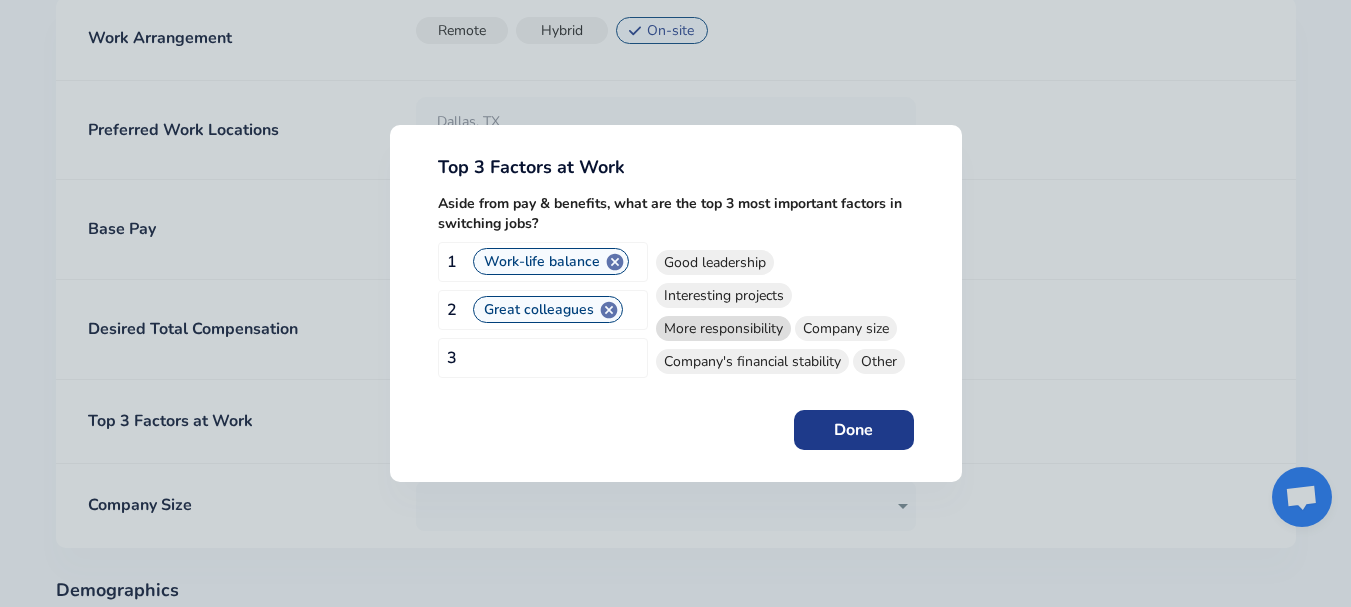 click on "More responsibility" at bounding box center [723, 328] 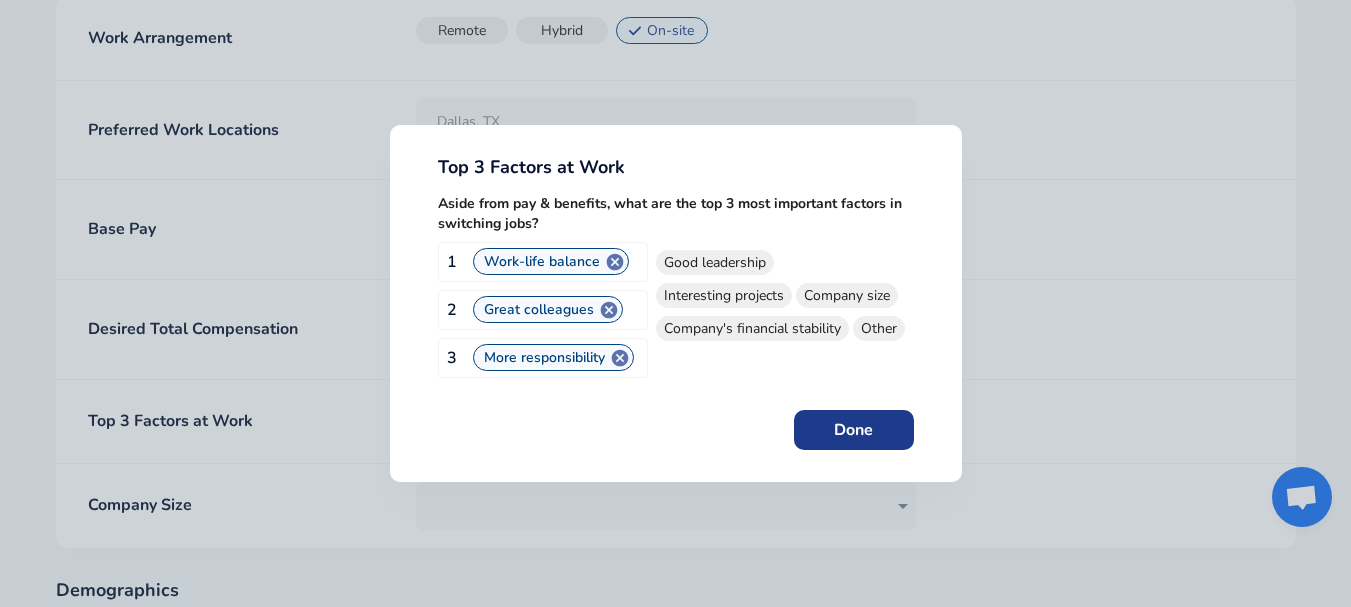 click on "More responsibility" at bounding box center [544, 357] 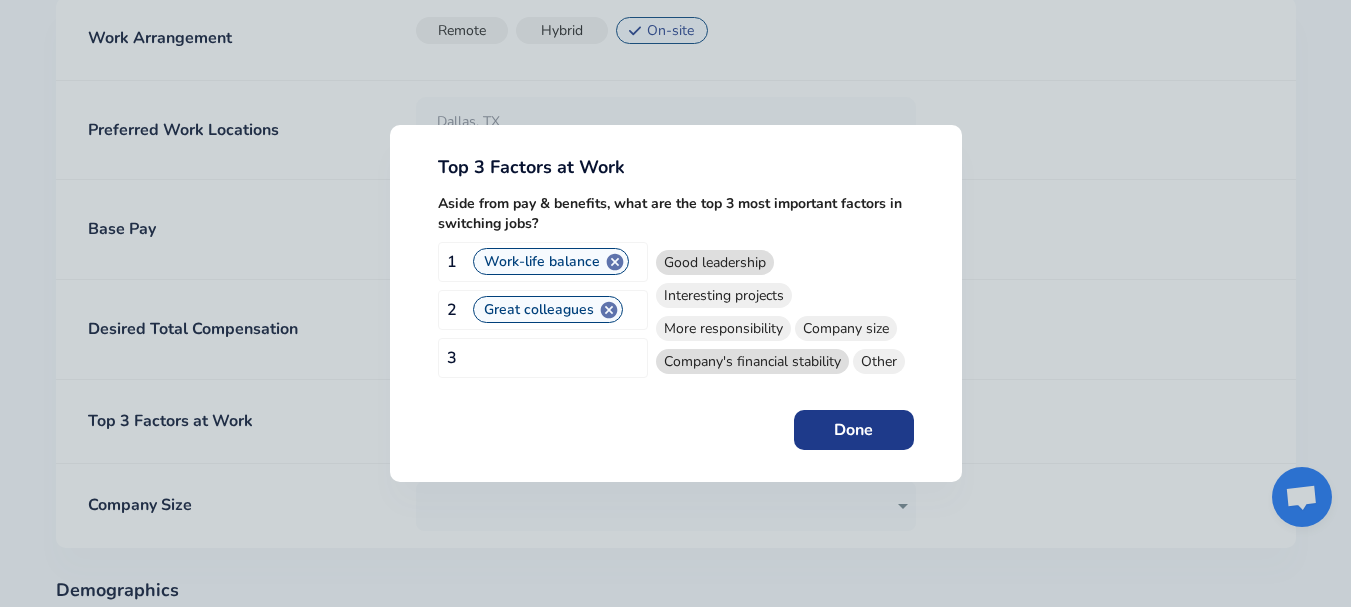 drag, startPoint x: 671, startPoint y: 254, endPoint x: 735, endPoint y: 322, distance: 93.38094 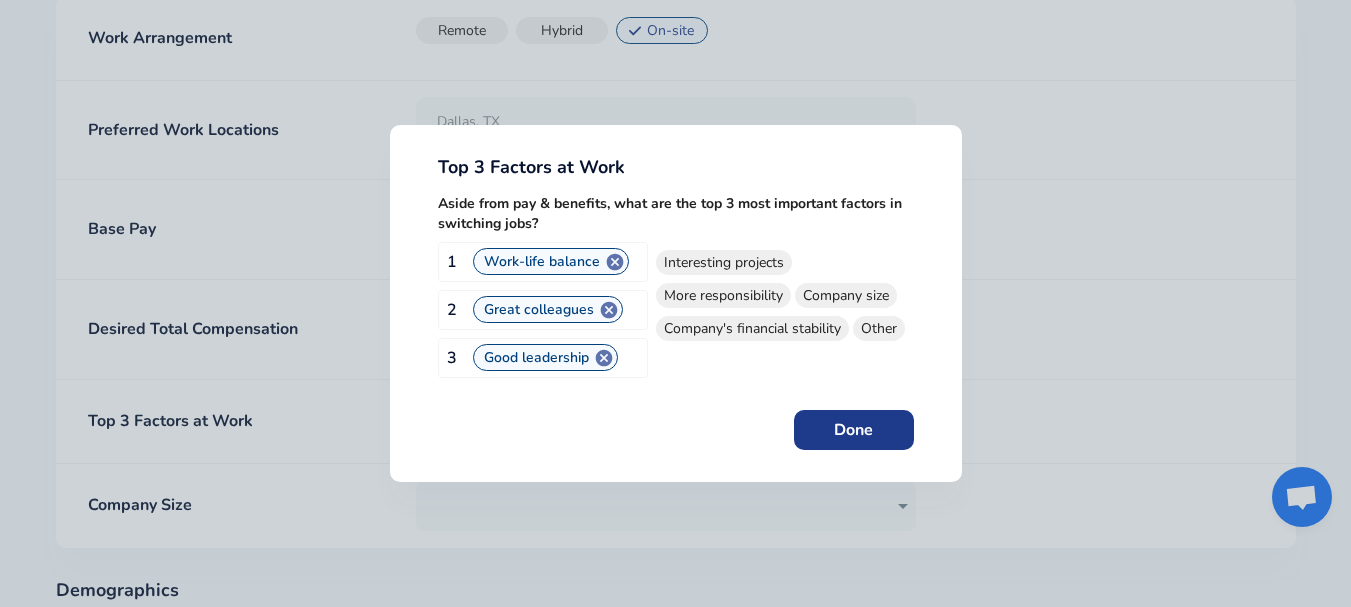 click on "Done" at bounding box center [854, 430] 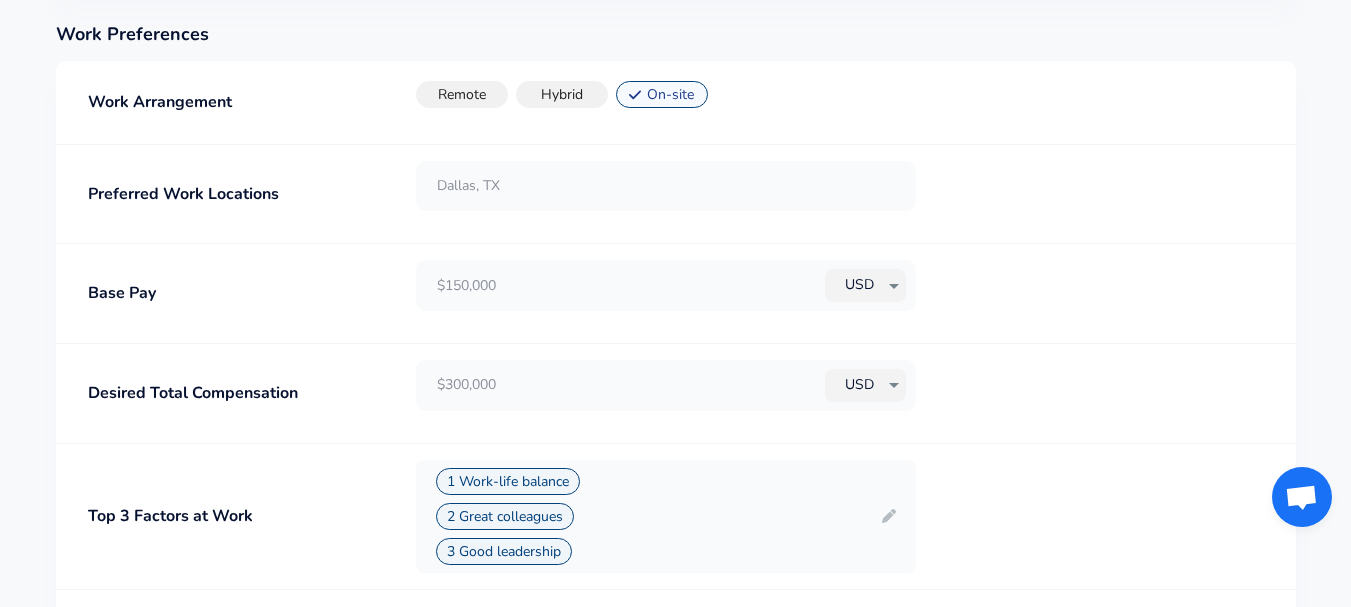 scroll, scrollTop: 1550, scrollLeft: 0, axis: vertical 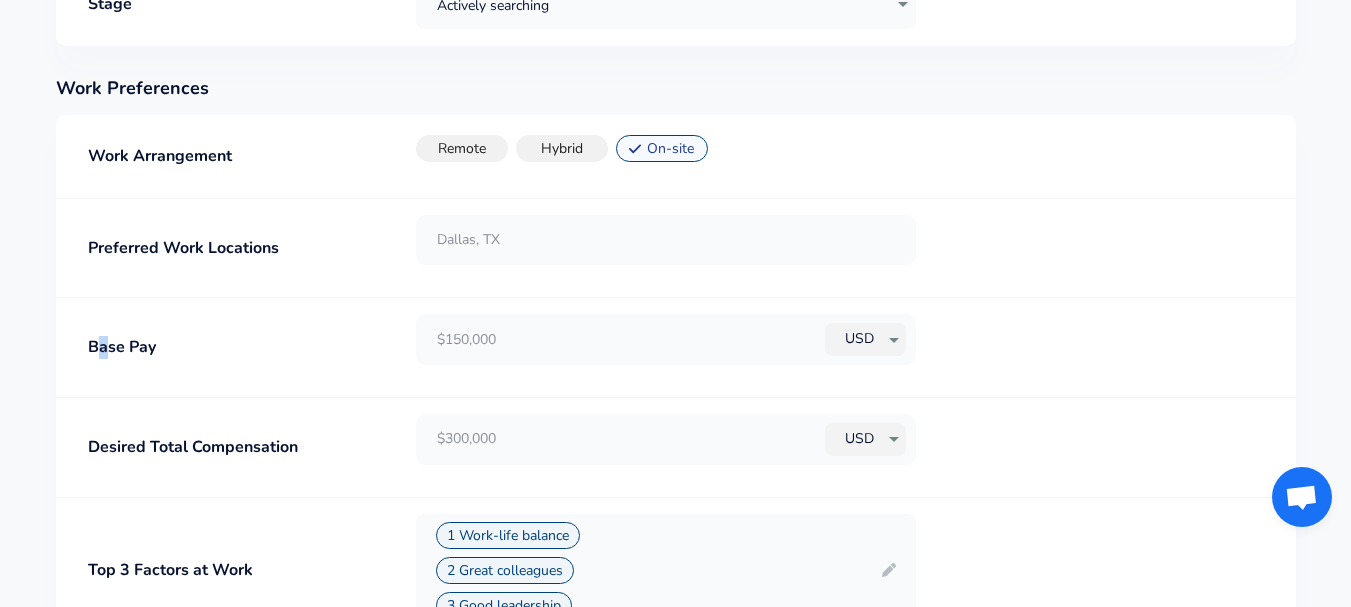 click on "Base Pay" at bounding box center (122, 347) 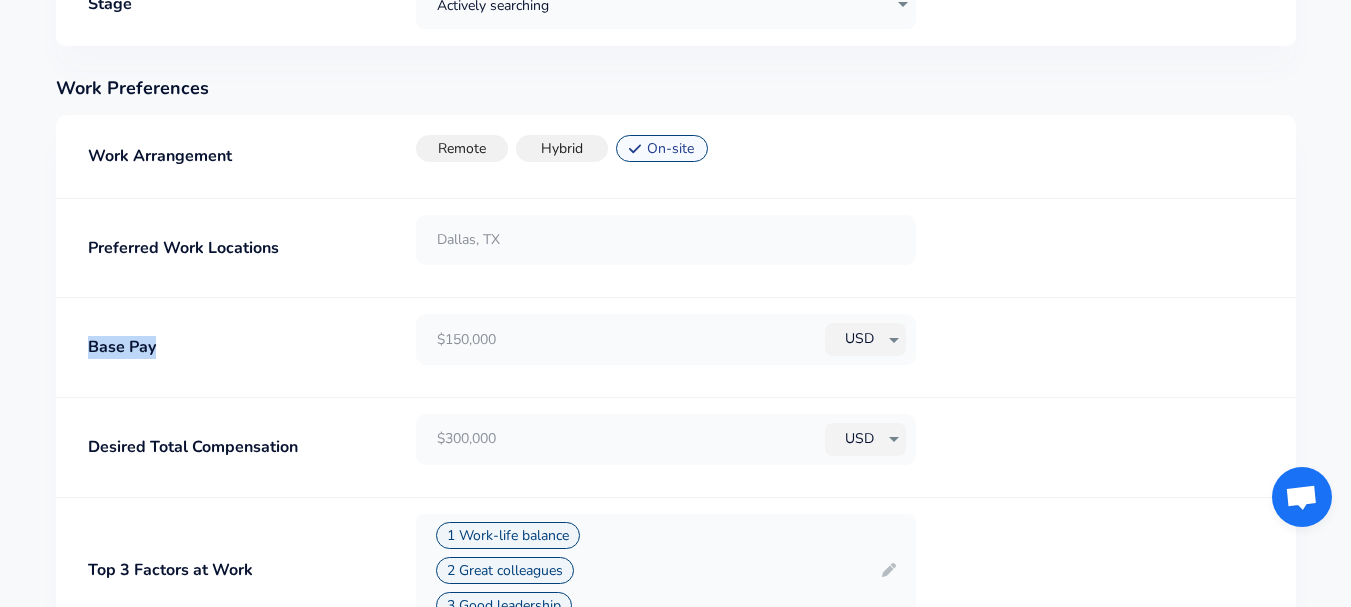 click on "Base Pay" at bounding box center [122, 347] 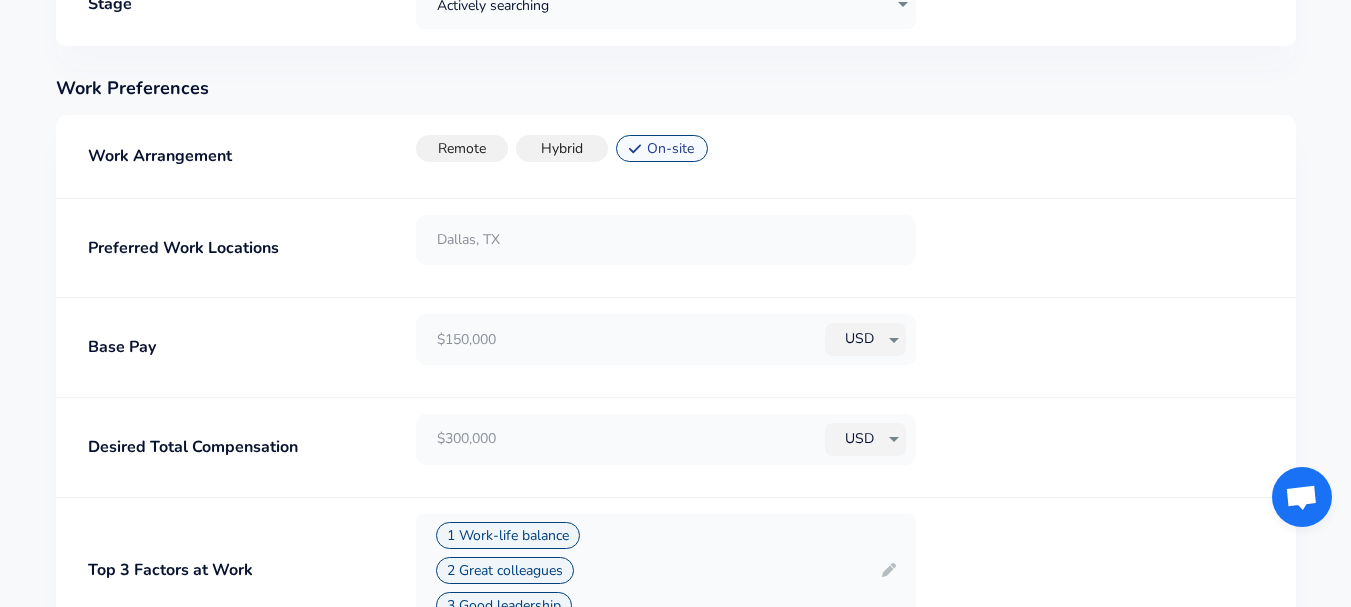 click at bounding box center [620, 339] 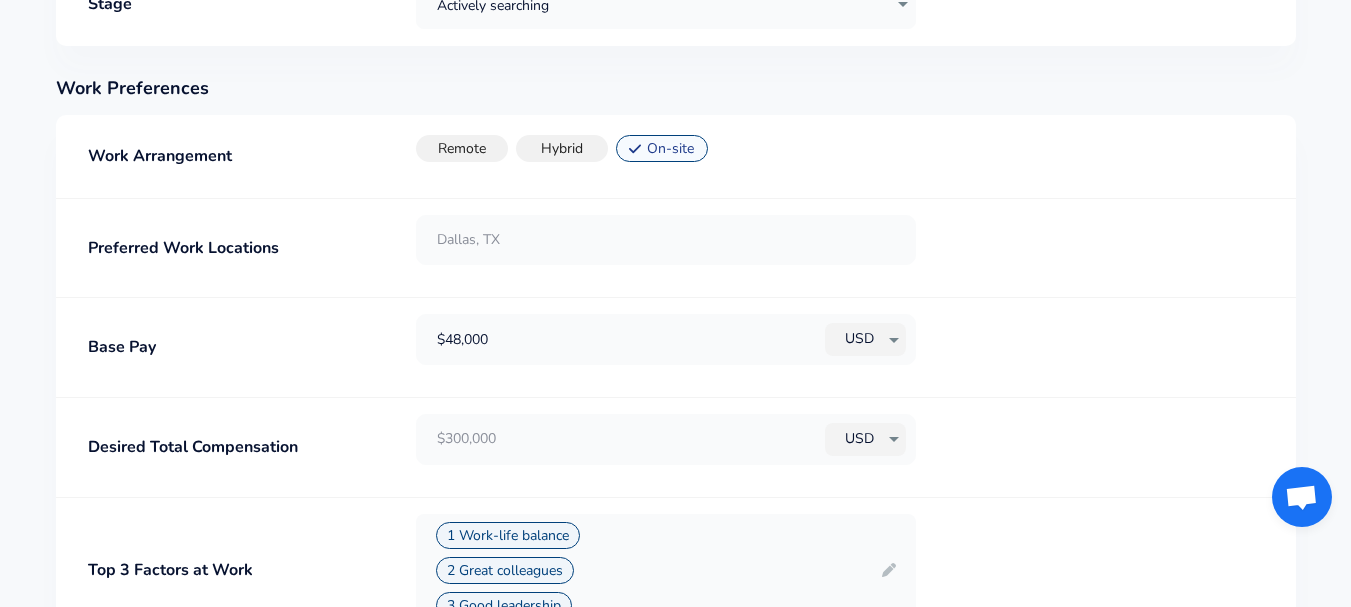 type on "$48,000" 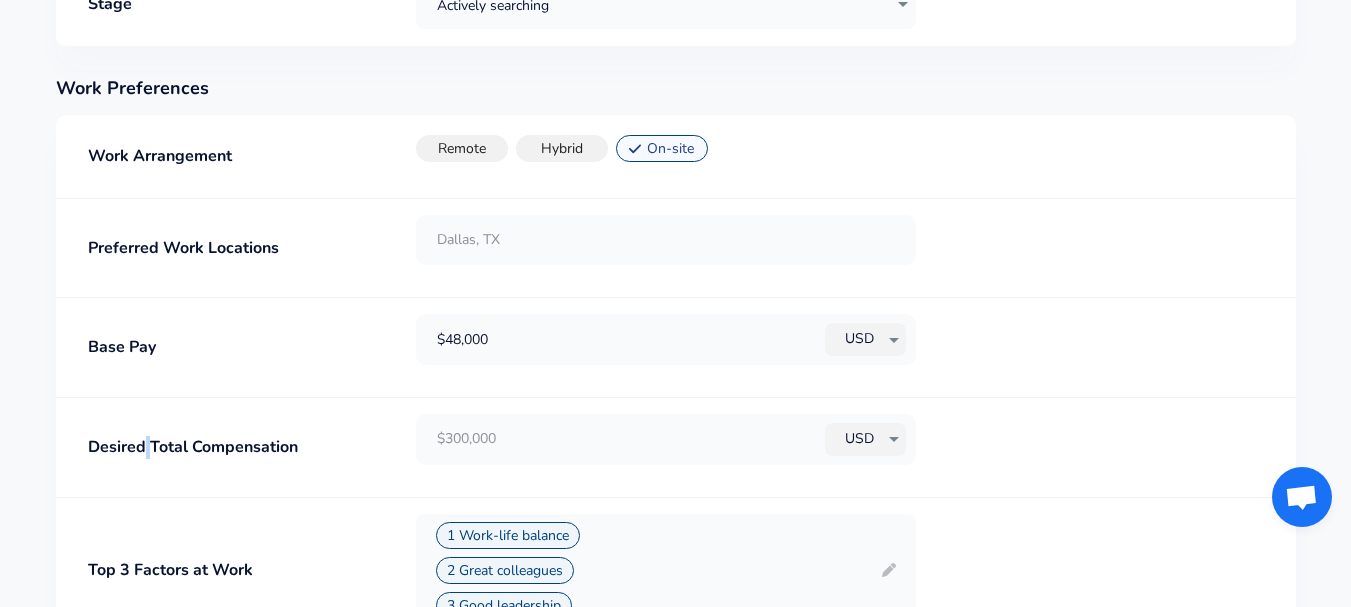 click on "Desired Total Compensation USD USD" at bounding box center (676, 448) 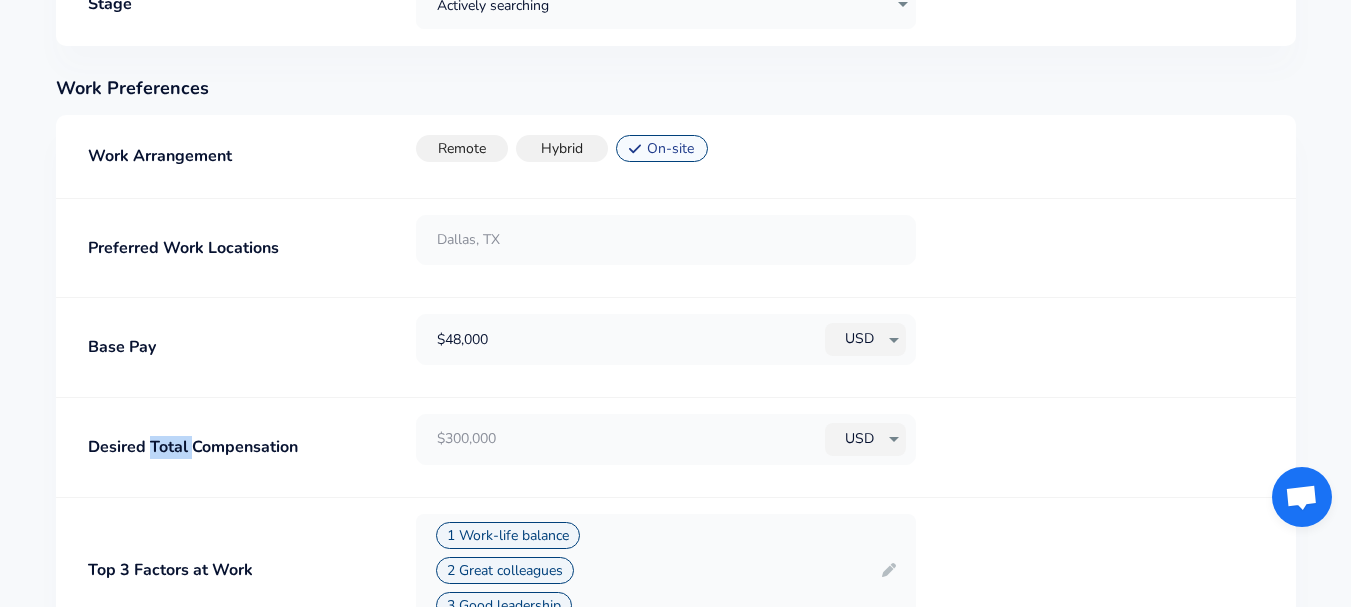click on "Desired Total Compensation" at bounding box center (193, 447) 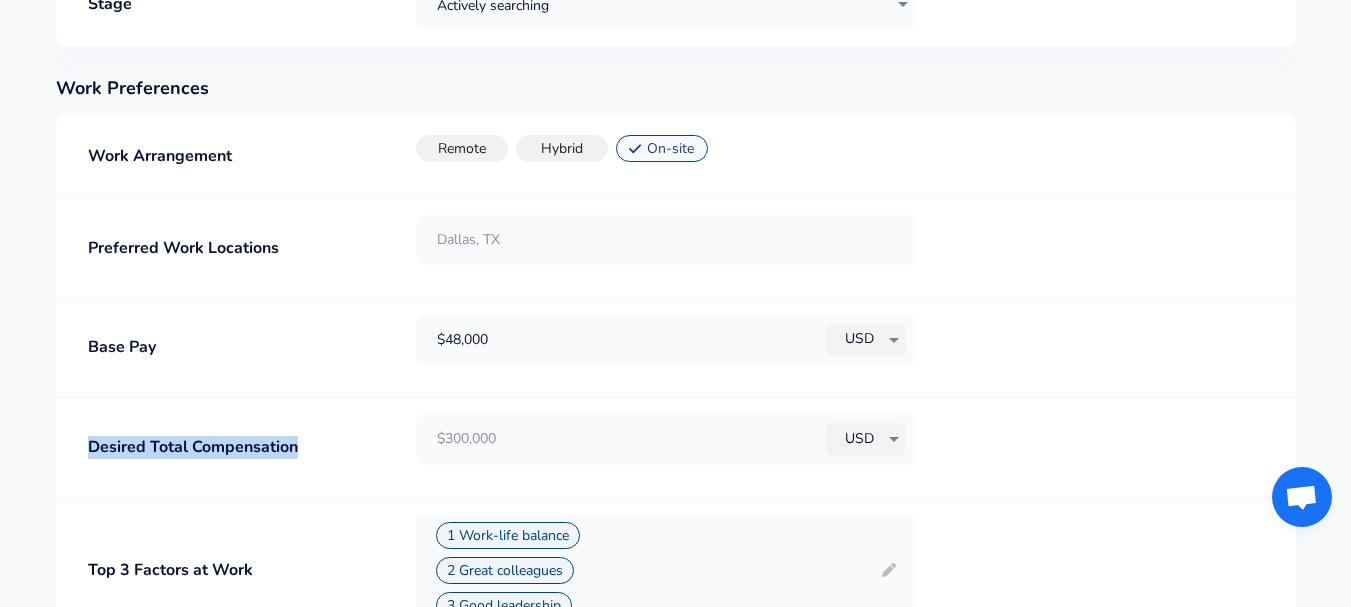 click on "Desired Total Compensation" at bounding box center (193, 447) 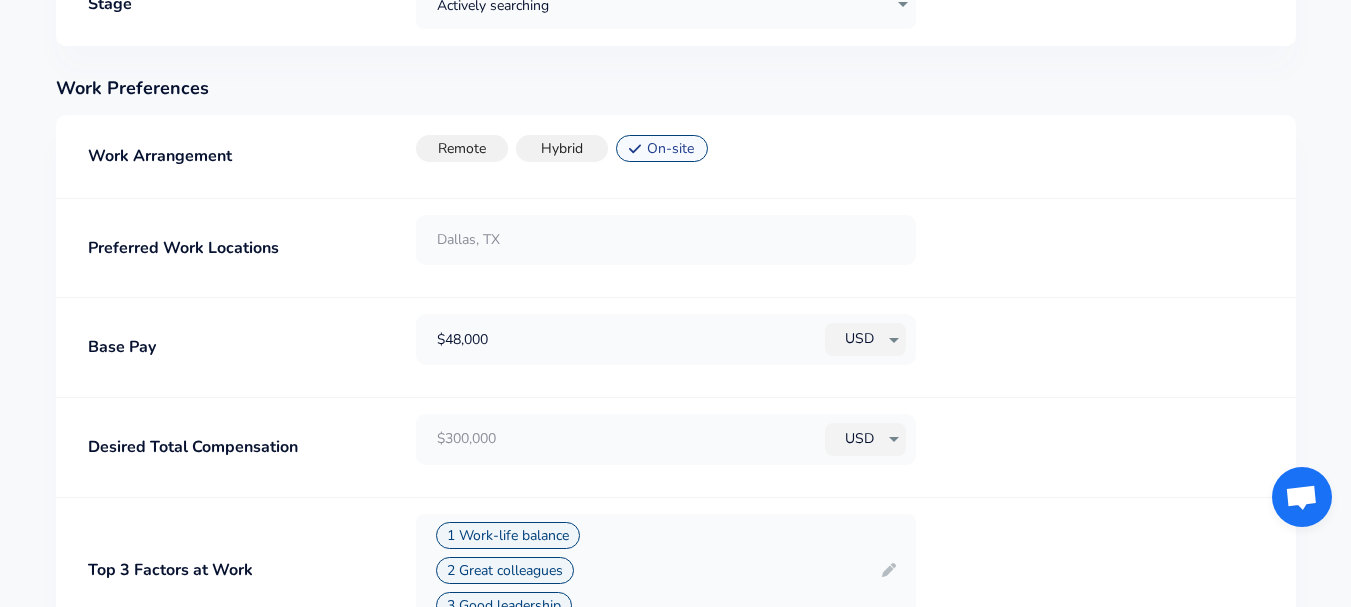 click at bounding box center (620, 439) 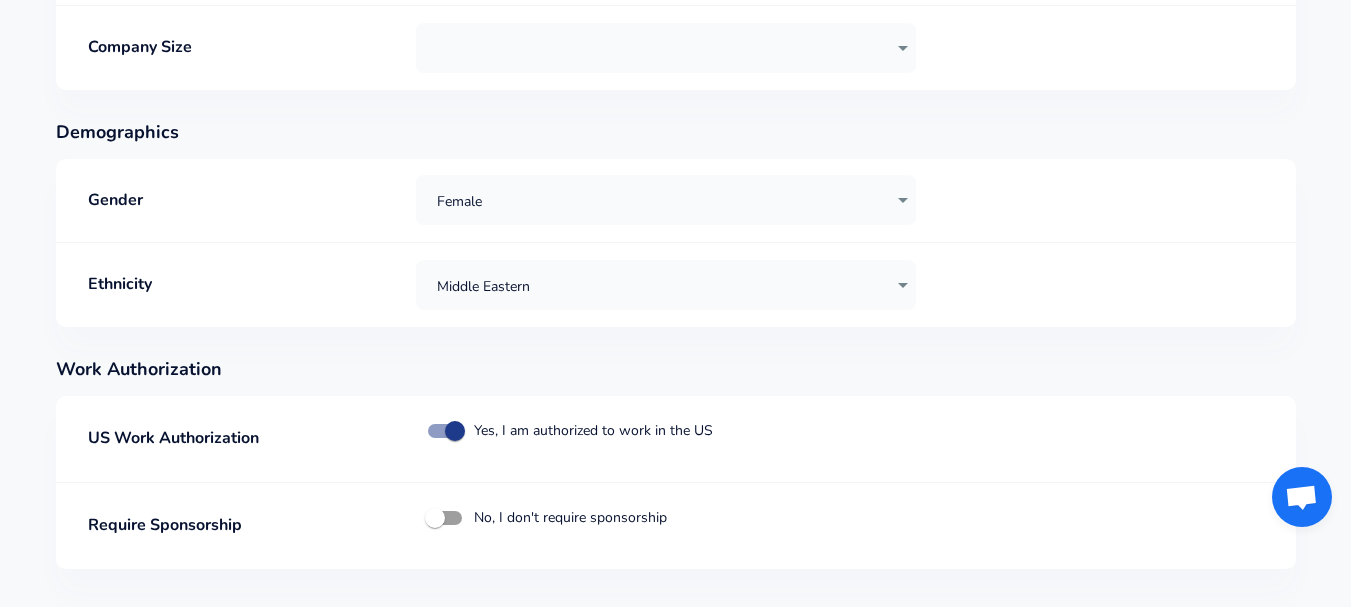 scroll, scrollTop: 2190, scrollLeft: 0, axis: vertical 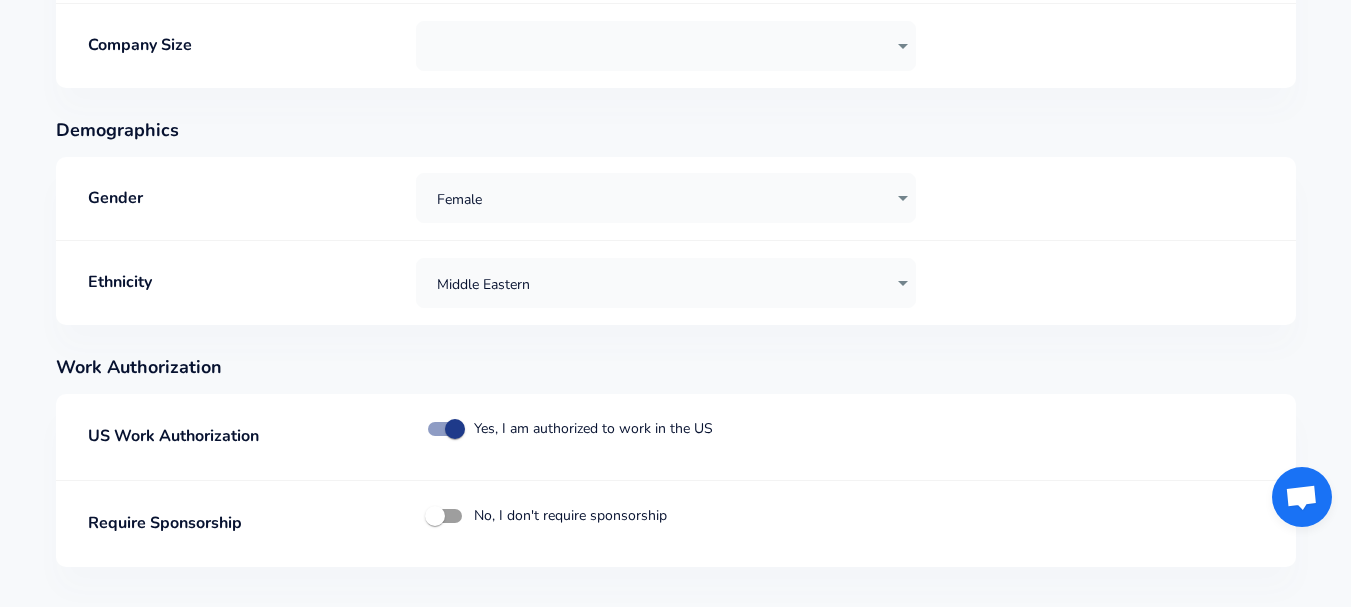 type on "$105,000" 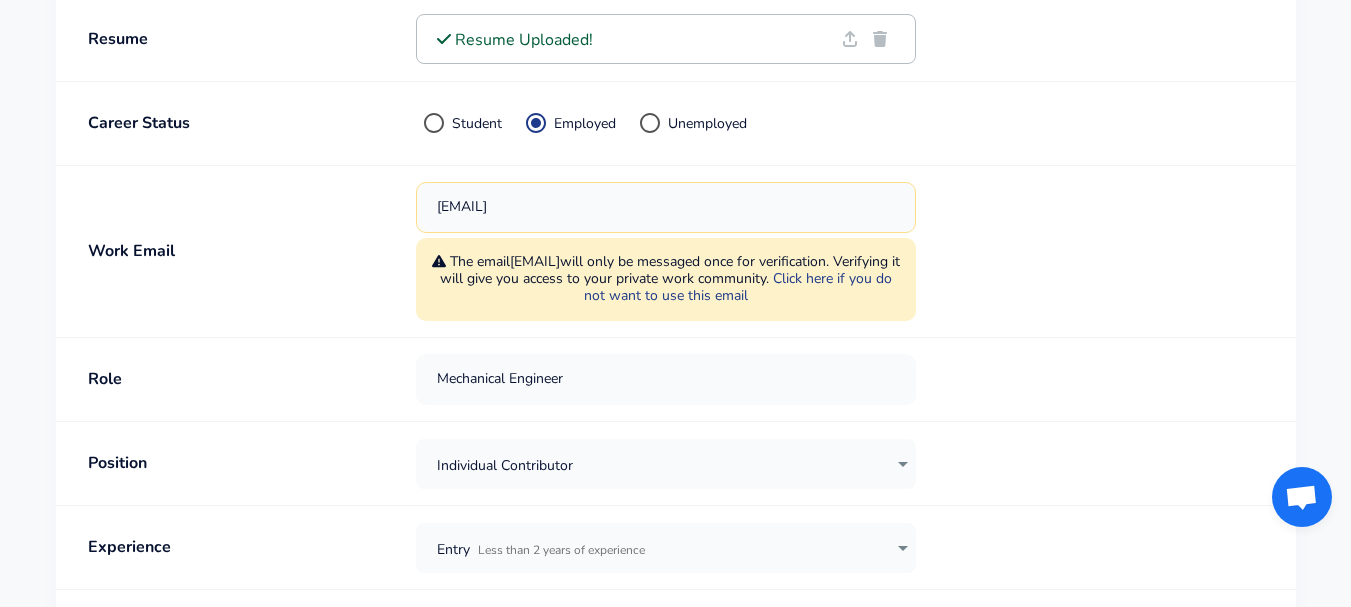 scroll, scrollTop: 412, scrollLeft: 0, axis: vertical 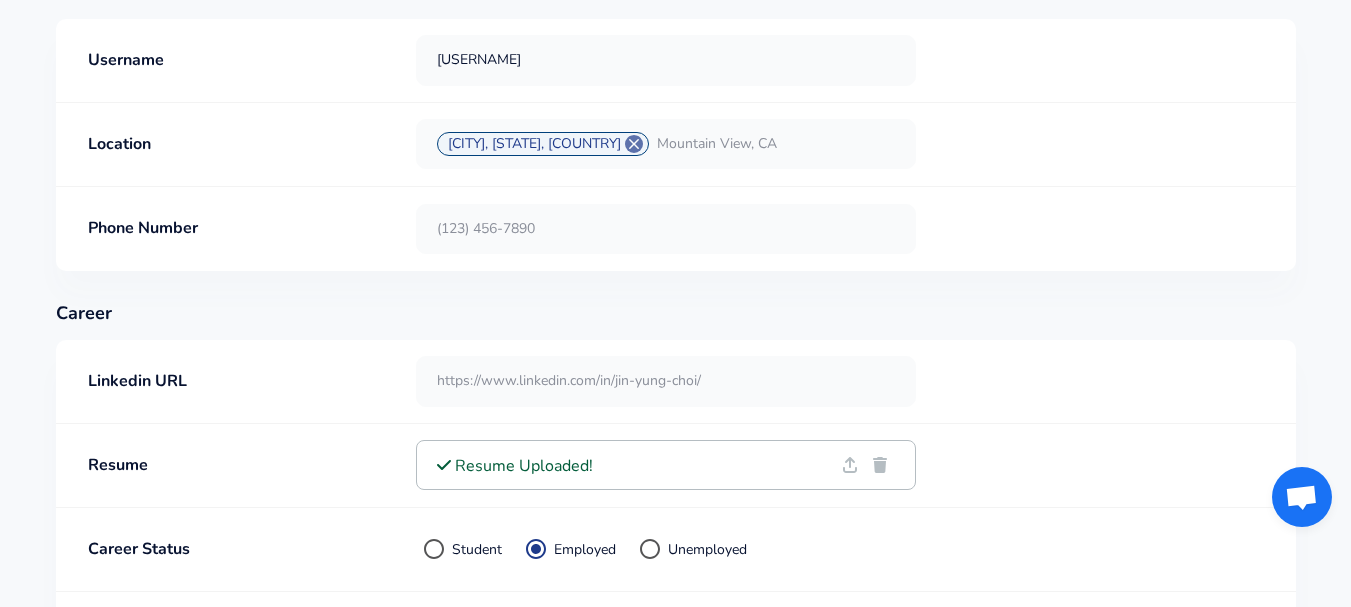 click at bounding box center [666, 381] 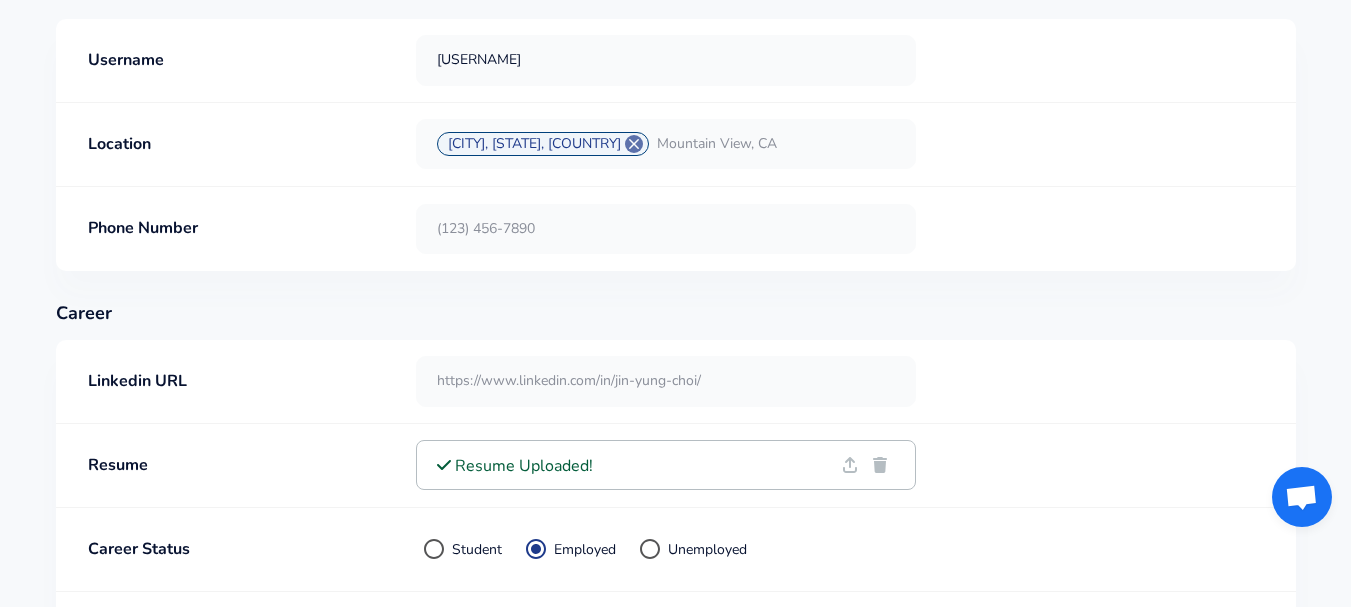 paste on "www.linkedin.com/in/[USERNAME]" 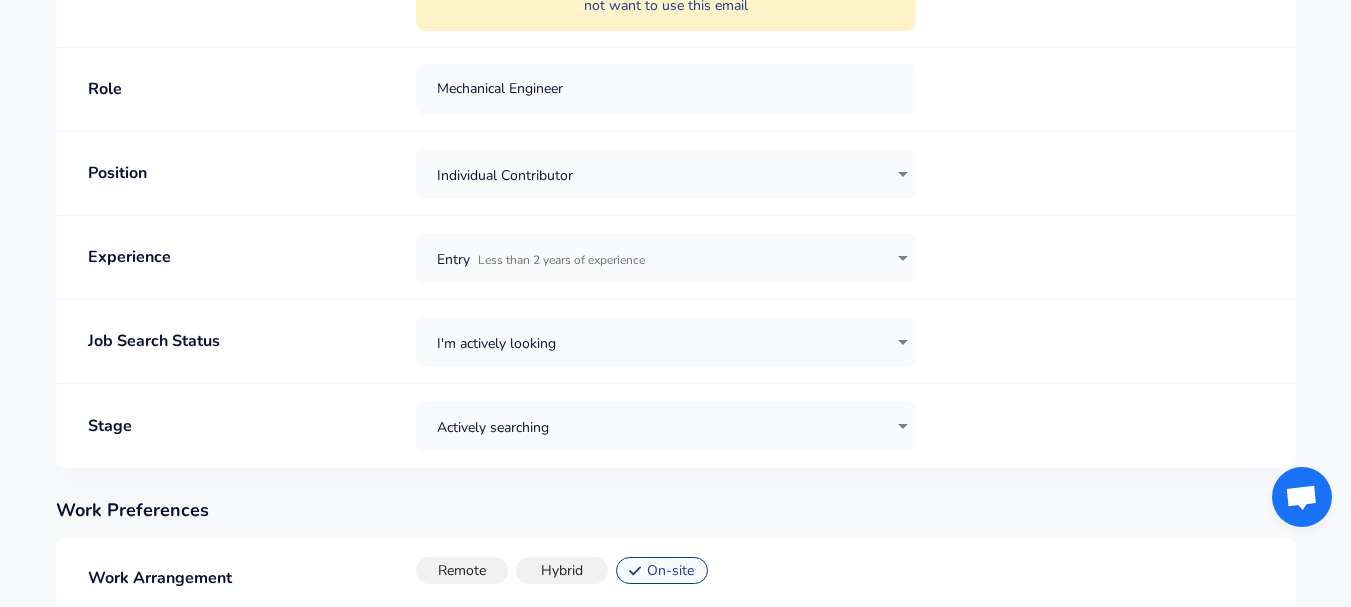 scroll, scrollTop: 1659, scrollLeft: 0, axis: vertical 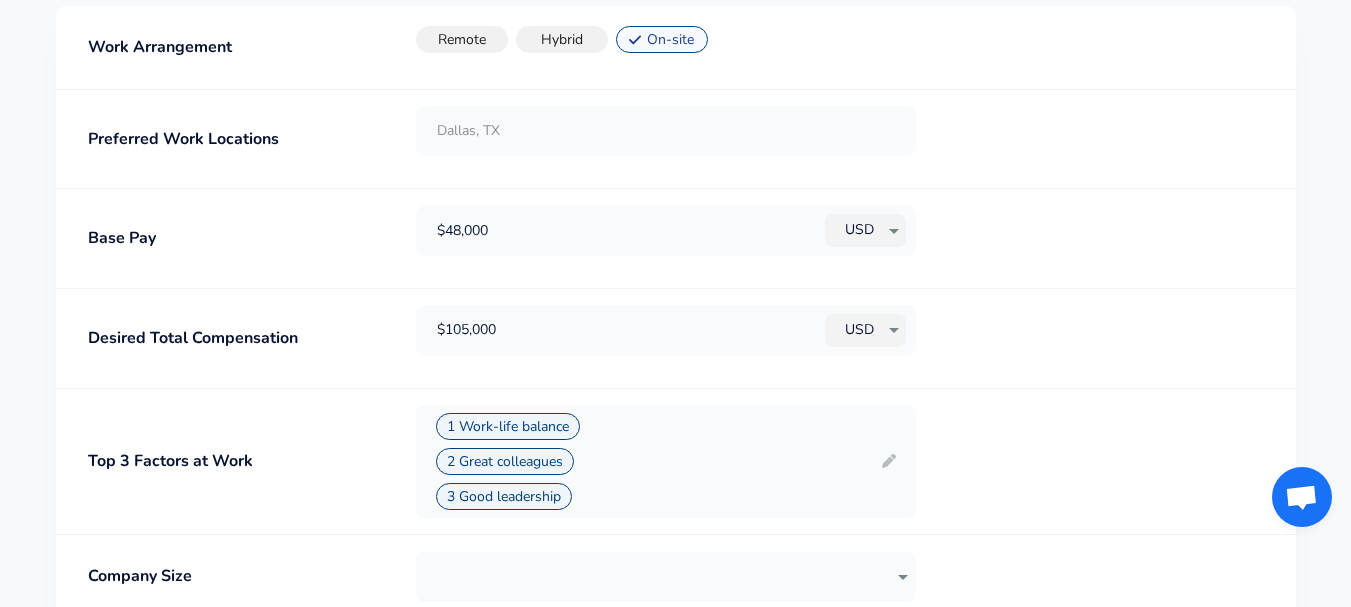 type on "www.linkedin.com/in/[USERNAME]" 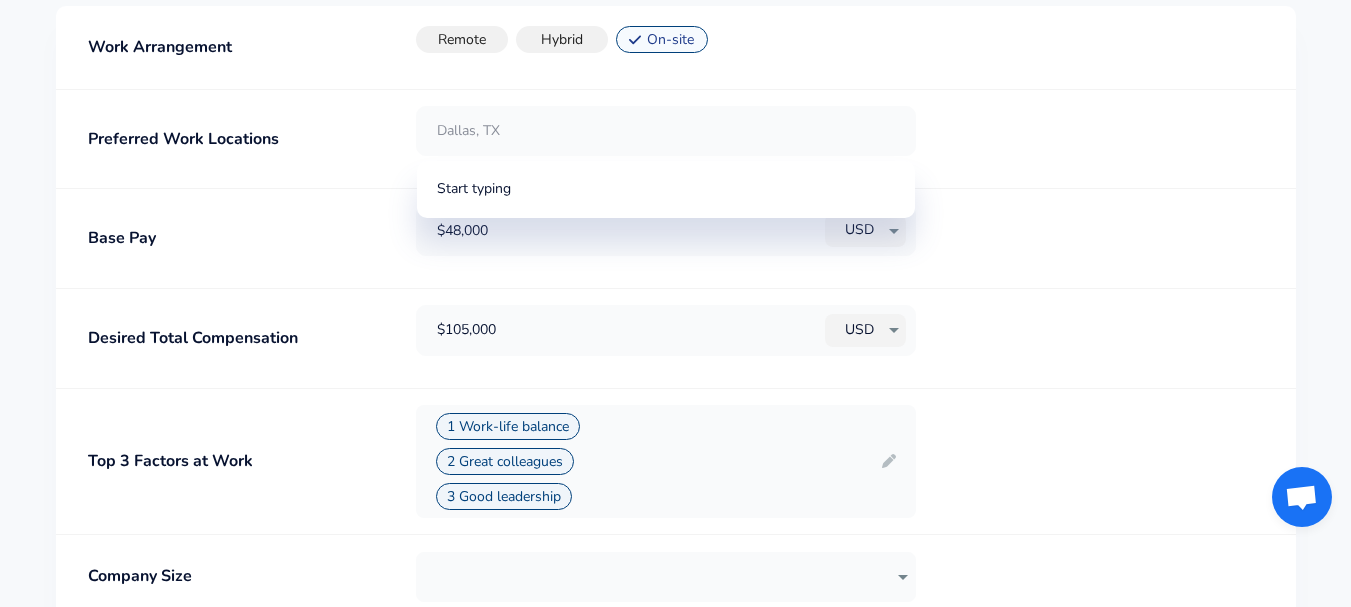 click at bounding box center [666, 131] 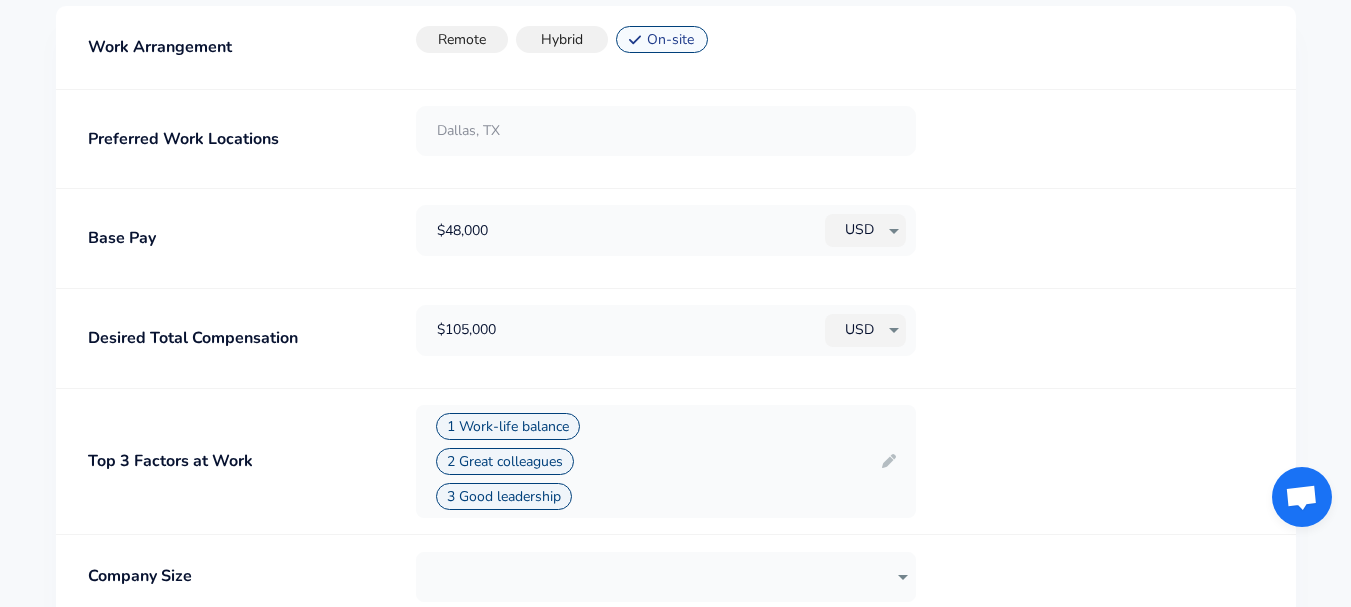 click on "$48,000 USD USD" at bounding box center [840, 238] 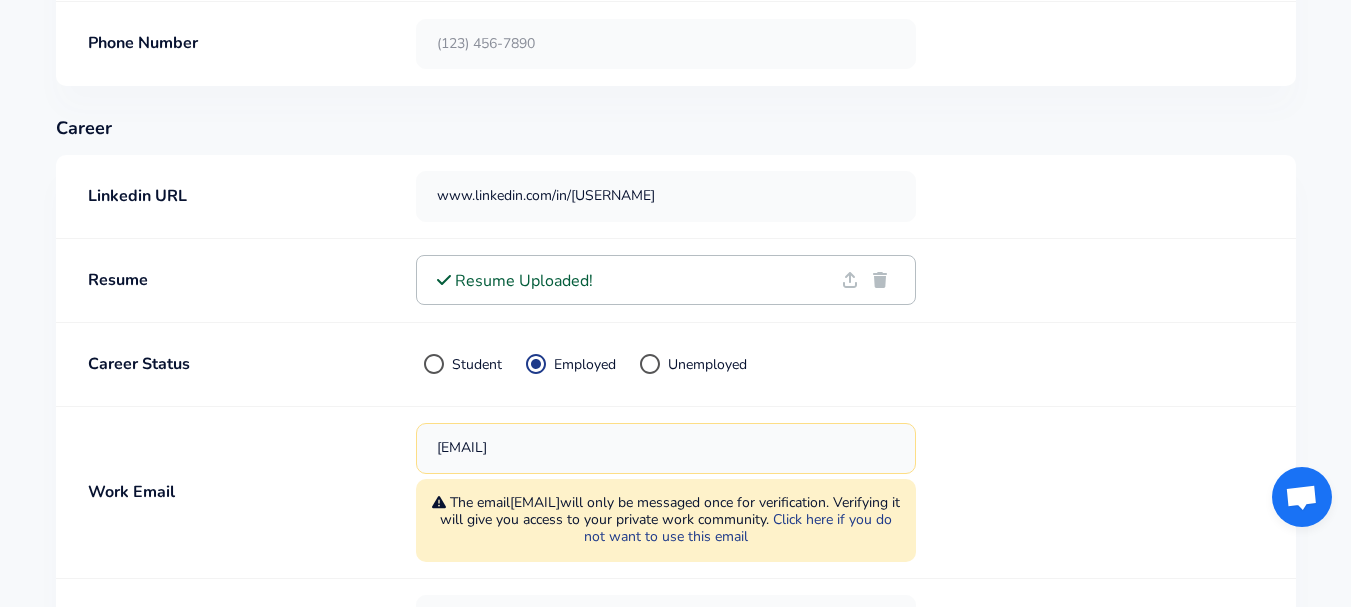scroll, scrollTop: 66, scrollLeft: 0, axis: vertical 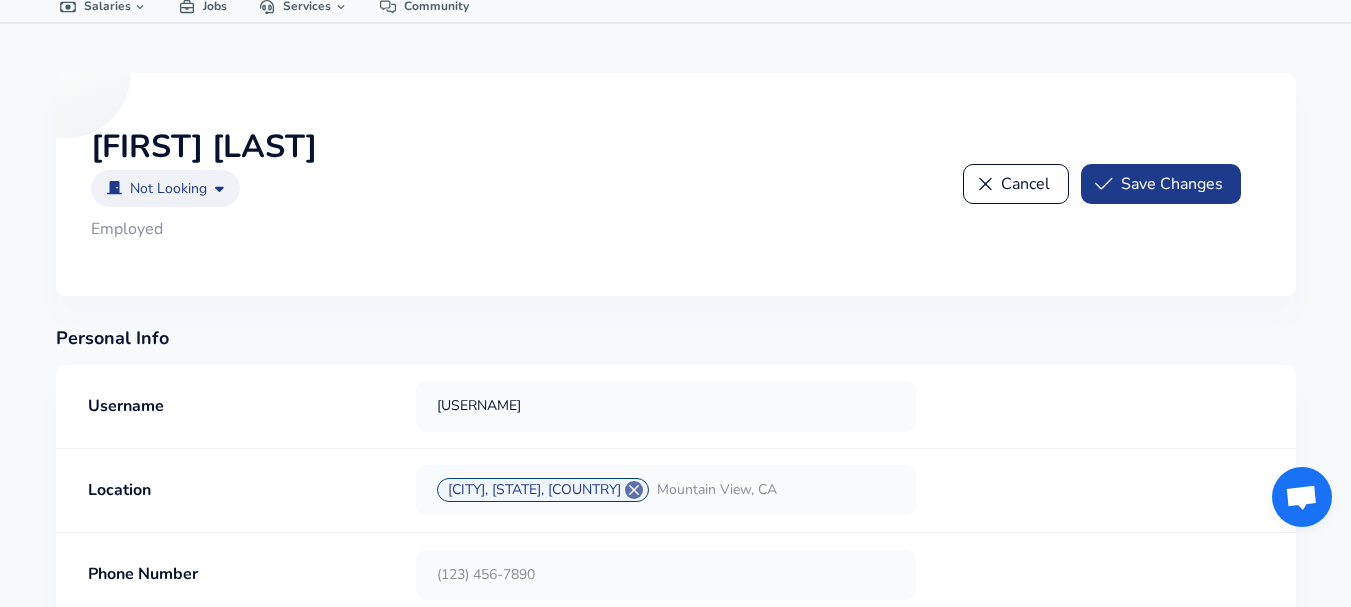 click on "Save Changes" at bounding box center [1161, 184] 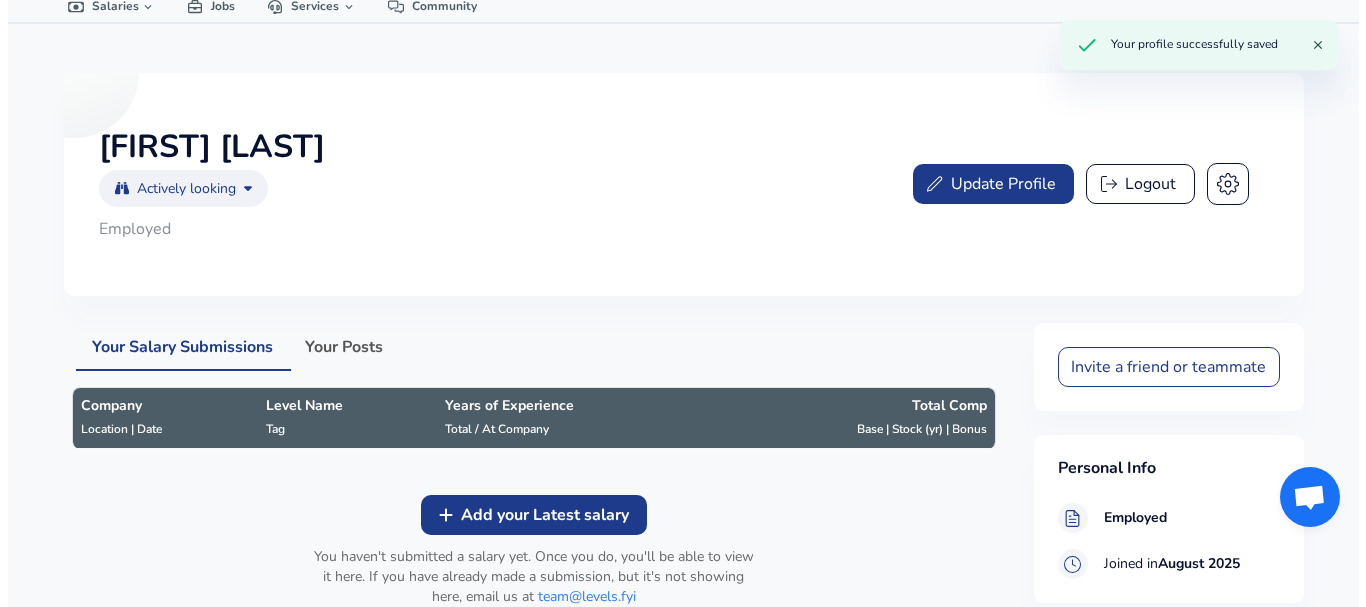 scroll, scrollTop: 597, scrollLeft: 0, axis: vertical 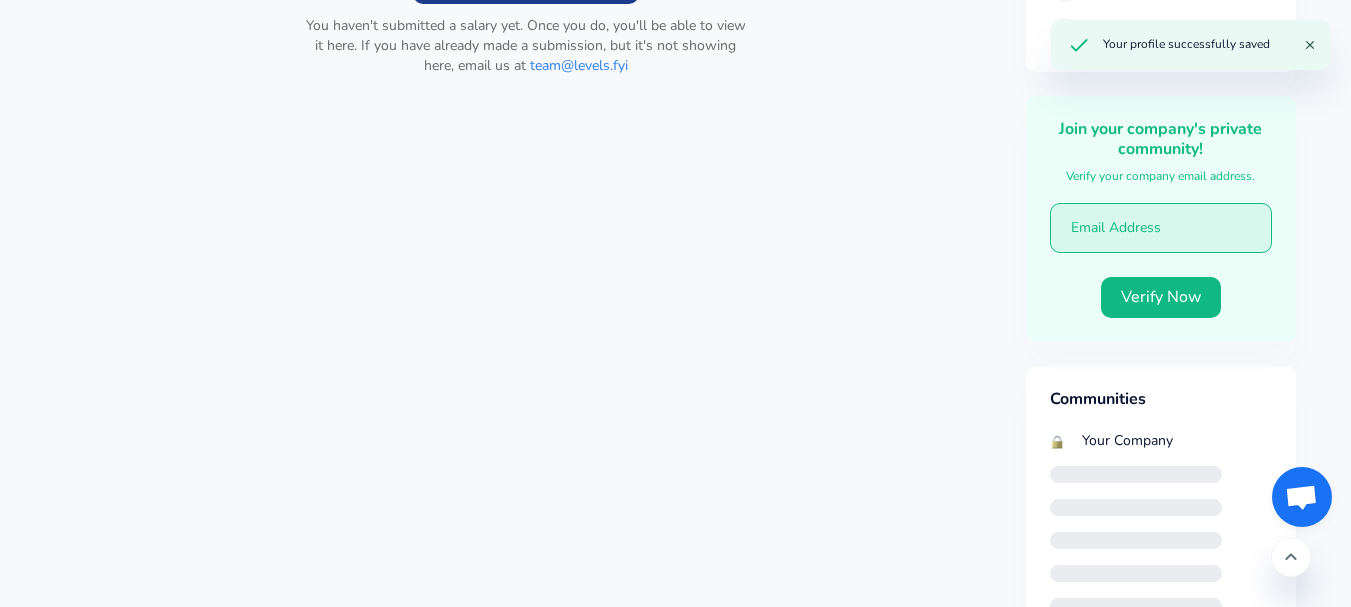 click at bounding box center [1161, 228] 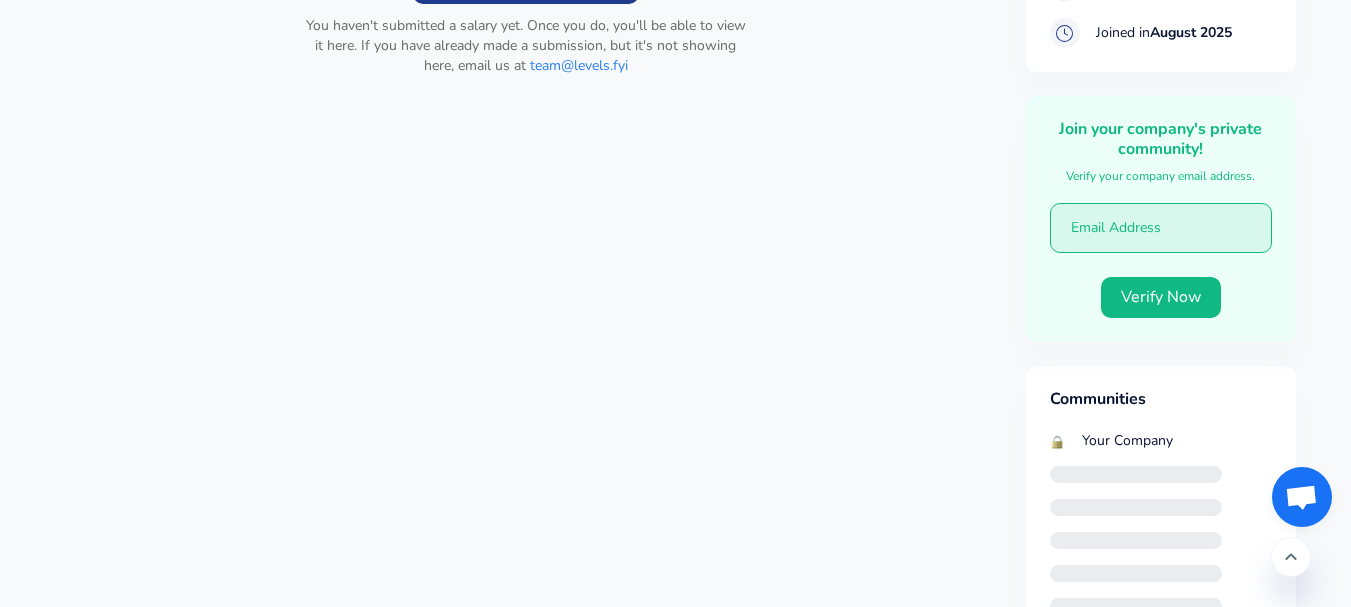 type on "[EMAIL]" 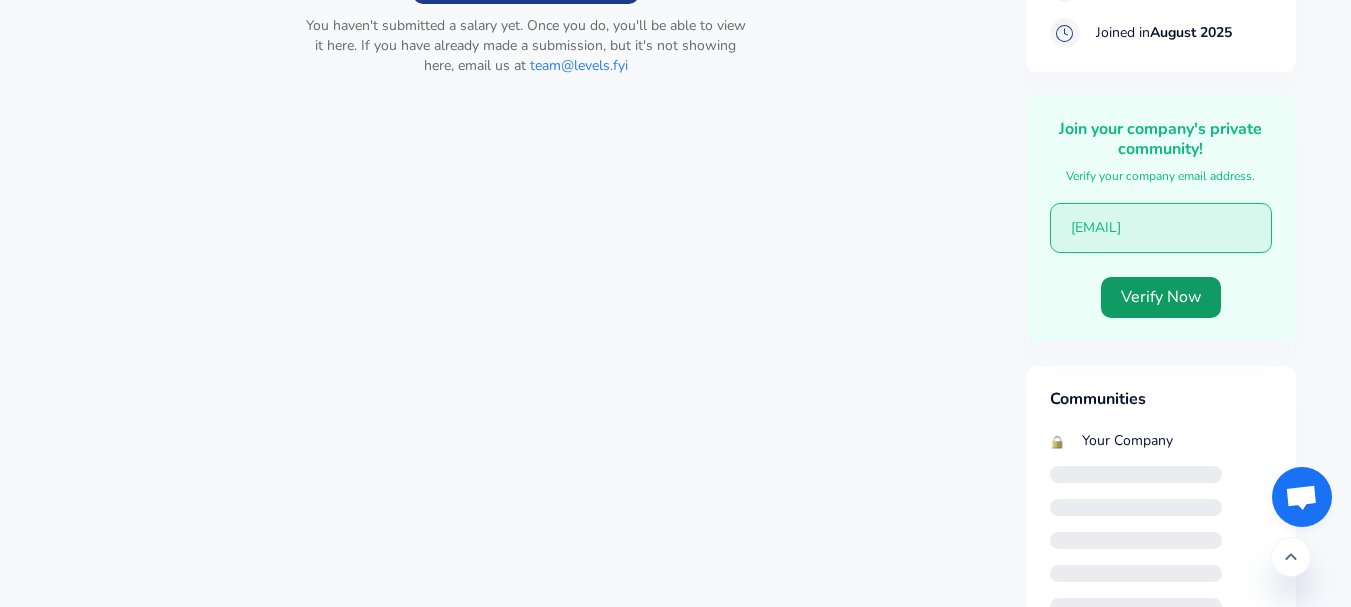 click on "Verify Now" at bounding box center [1161, 297] 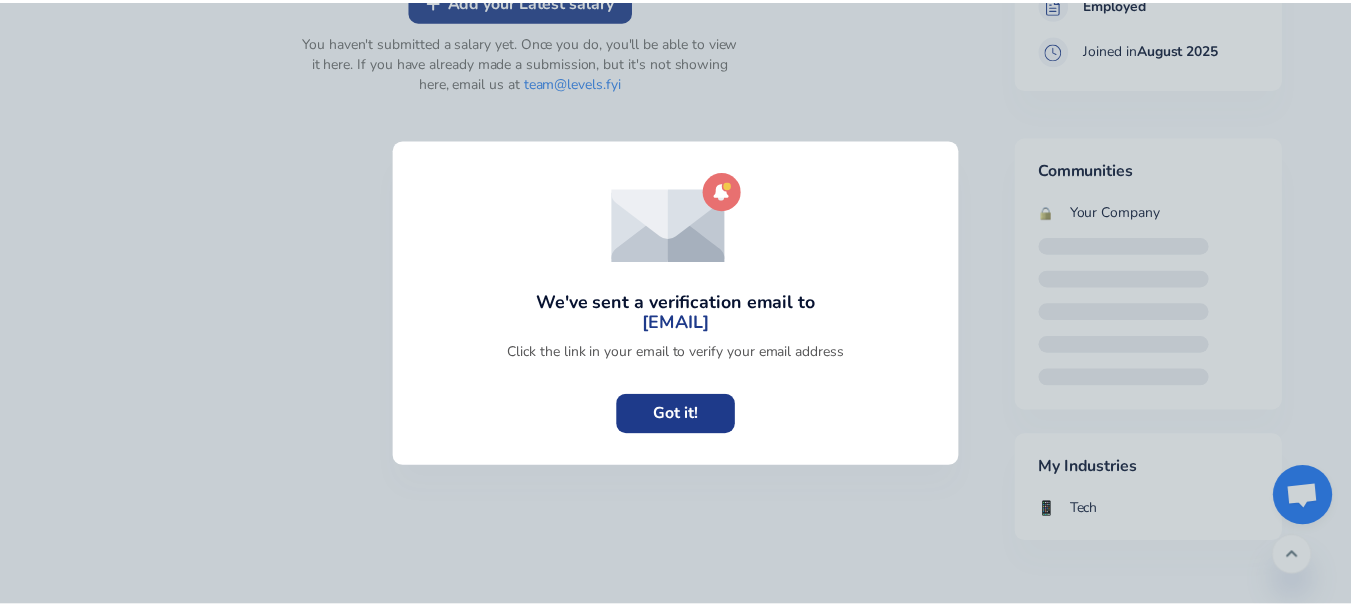 scroll, scrollTop: 580, scrollLeft: 0, axis: vertical 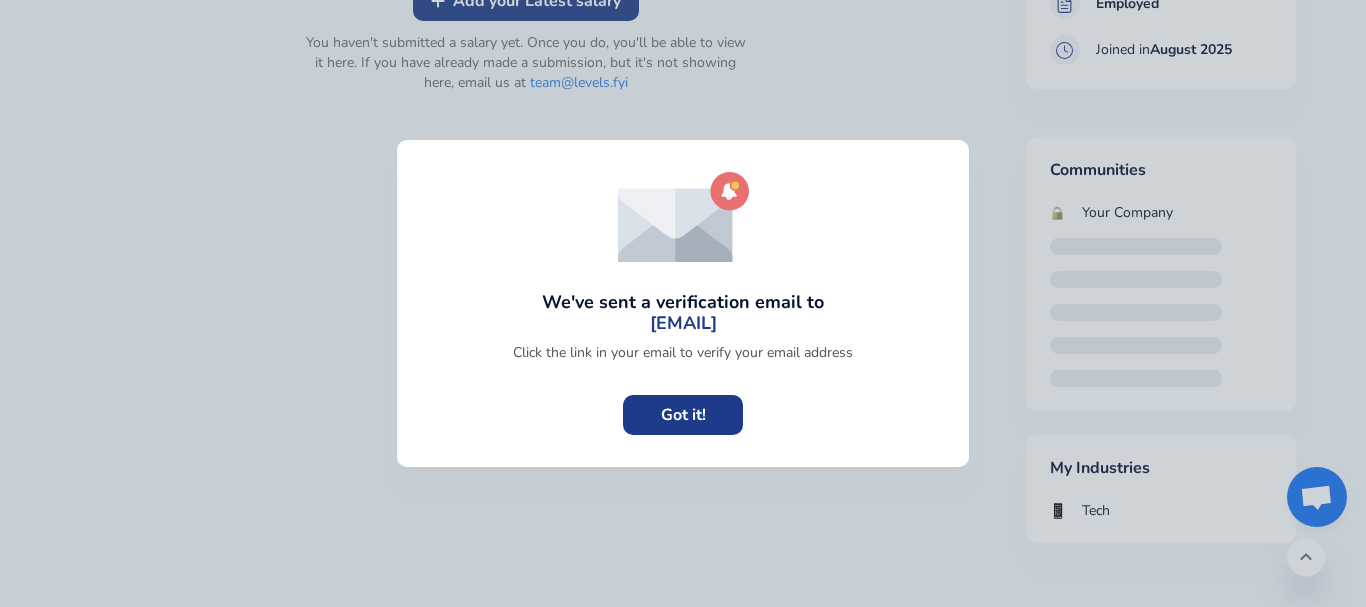 click on "Got it!" at bounding box center (683, 415) 